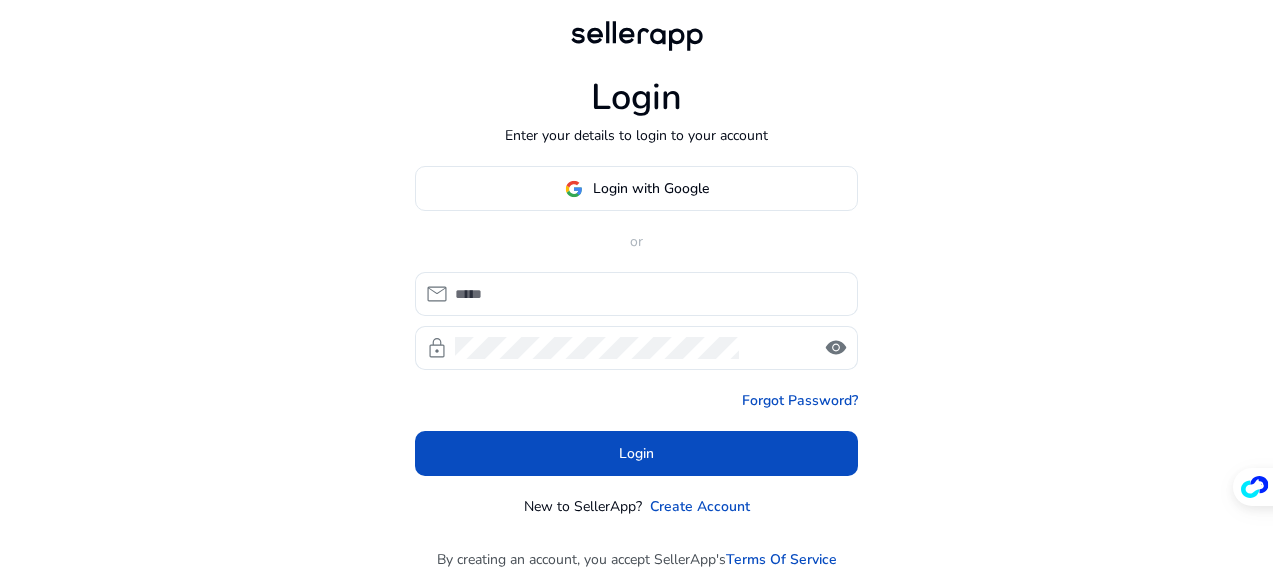 scroll, scrollTop: 0, scrollLeft: 0, axis: both 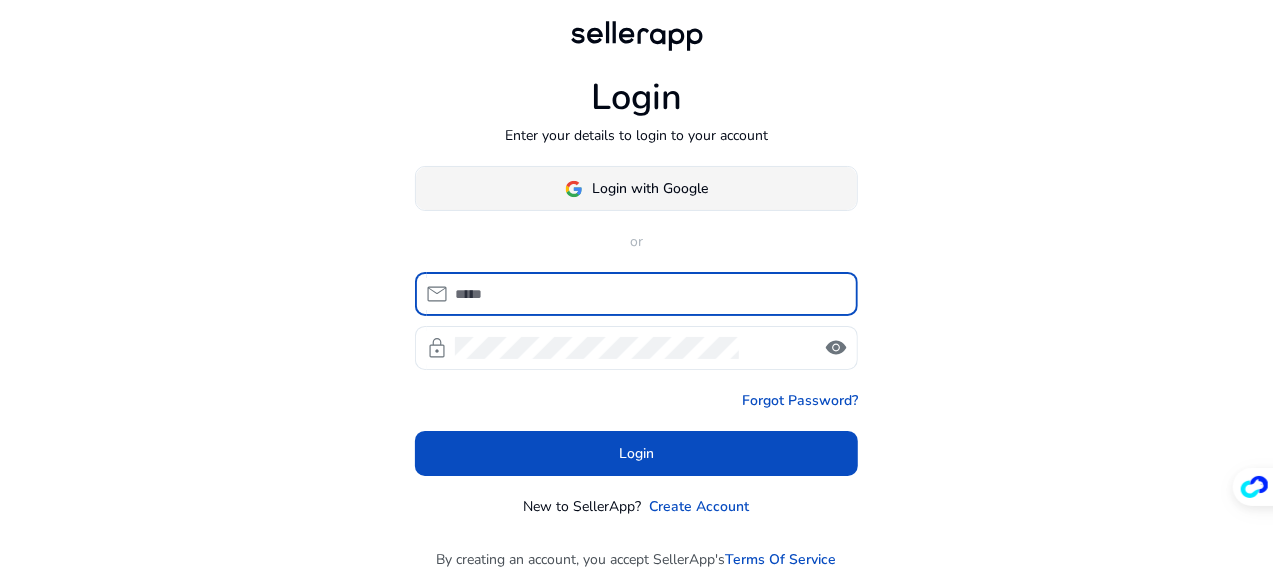 type on "**********" 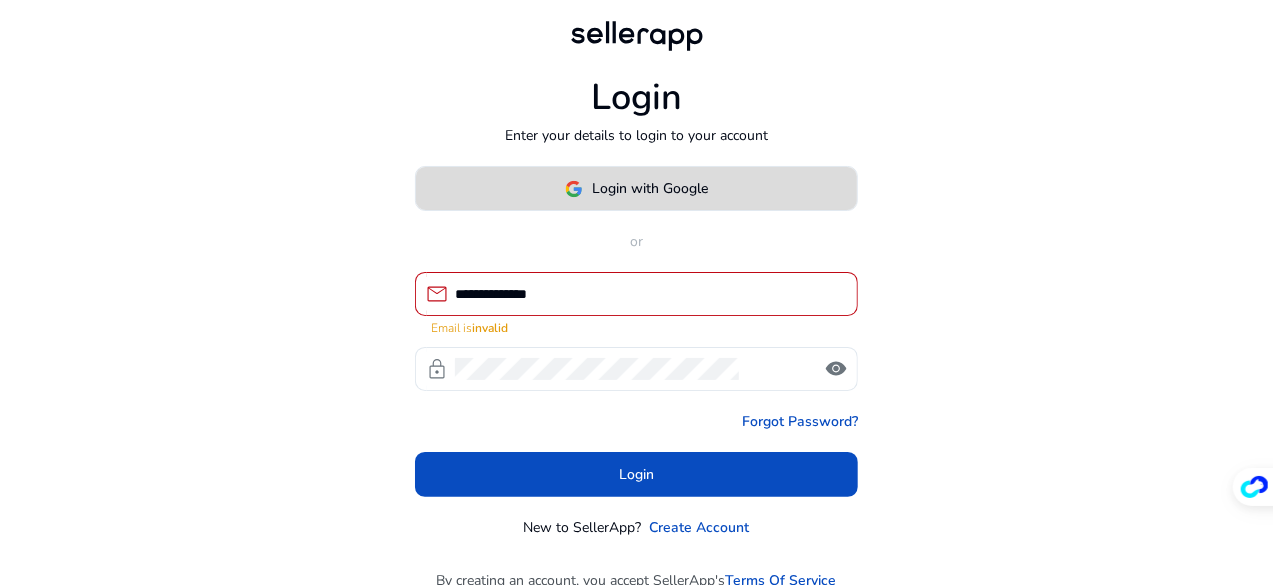 click 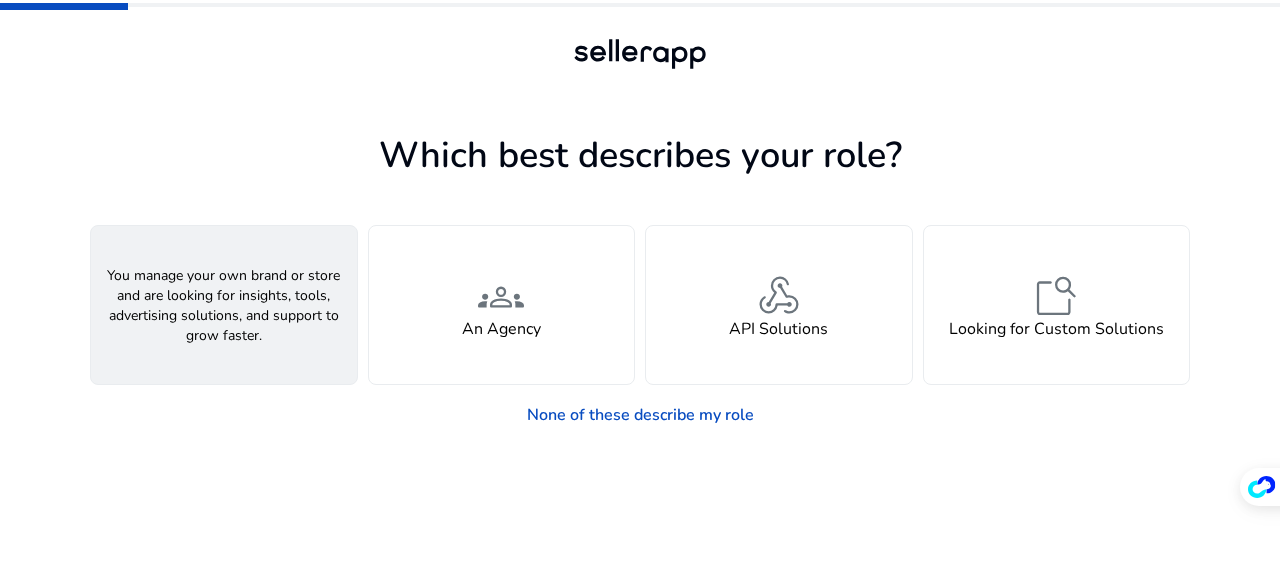 click on "person" 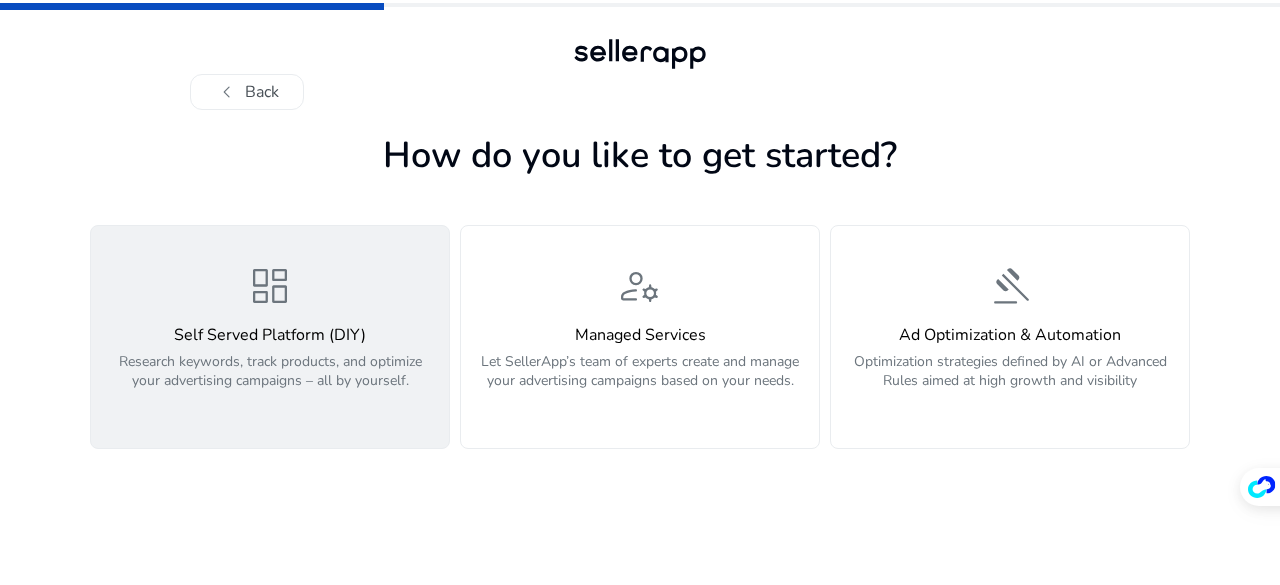 click on "dashboard  Self Served Platform (DIY)  Research keywords, track products, and optimize your advertising campaigns – all by yourself." 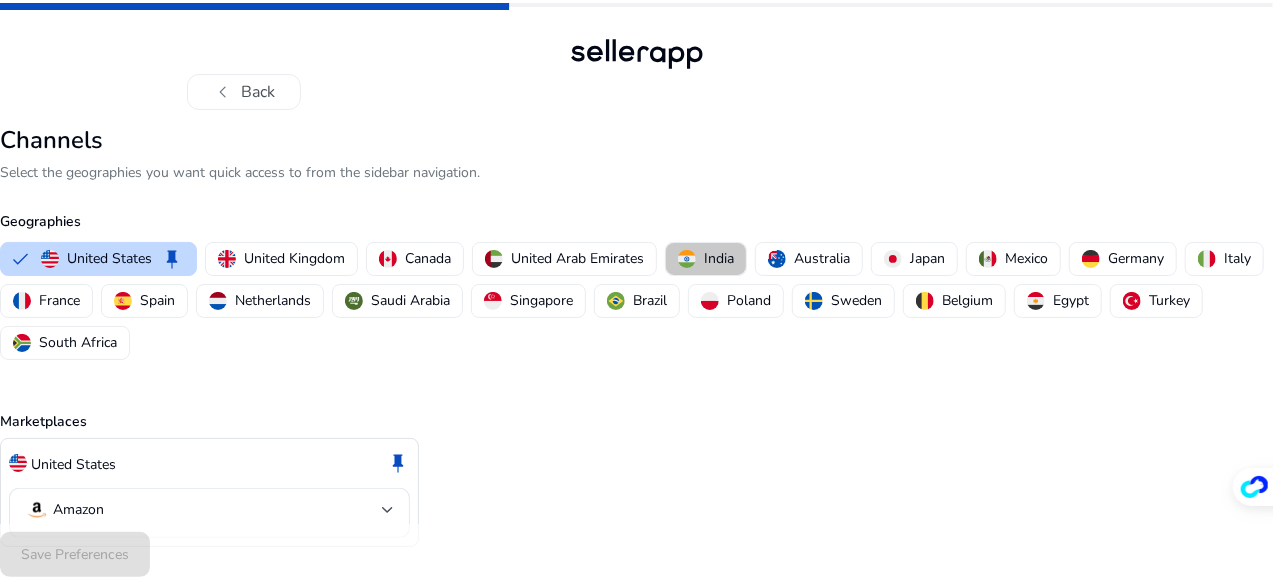 click on "India" at bounding box center [719, 258] 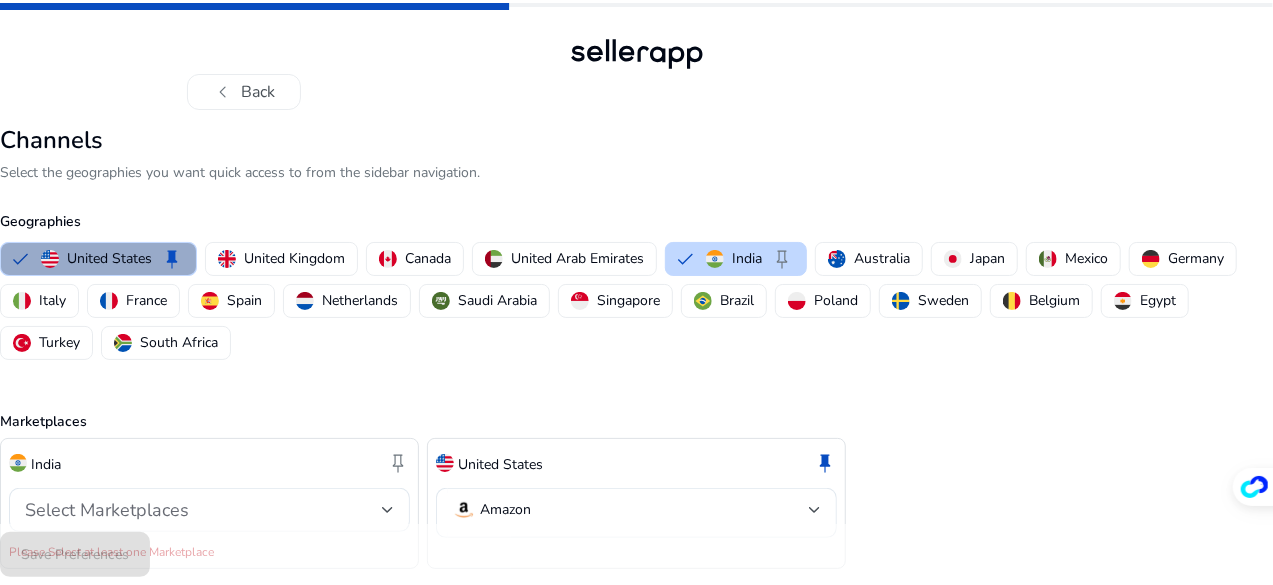 click on "United States" at bounding box center (109, 258) 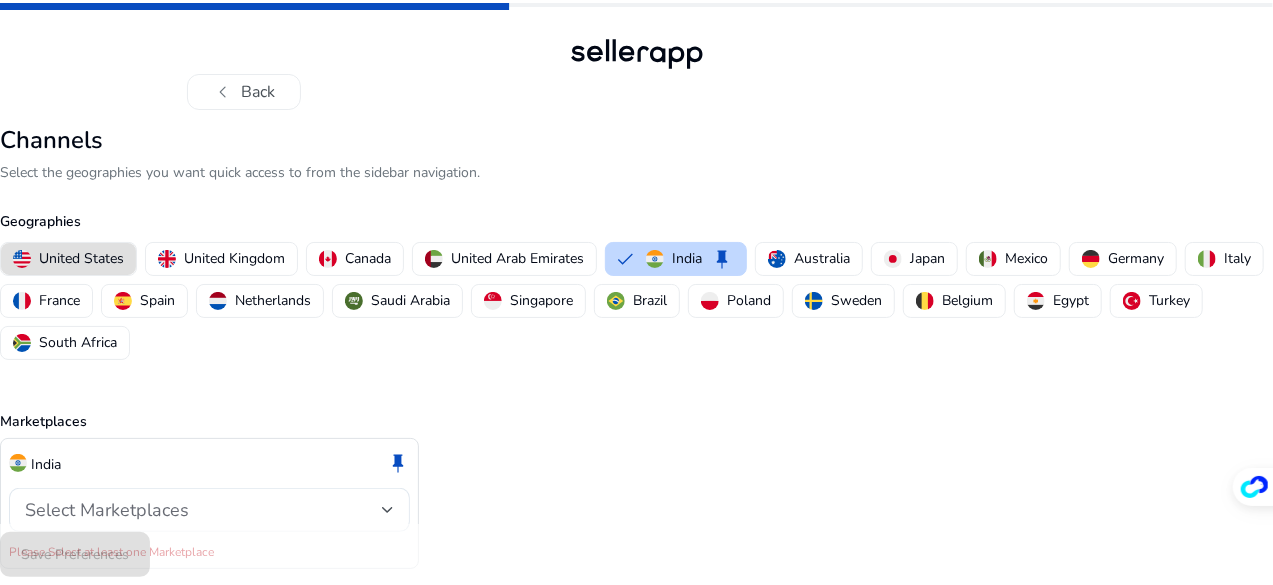 scroll, scrollTop: 58, scrollLeft: 0, axis: vertical 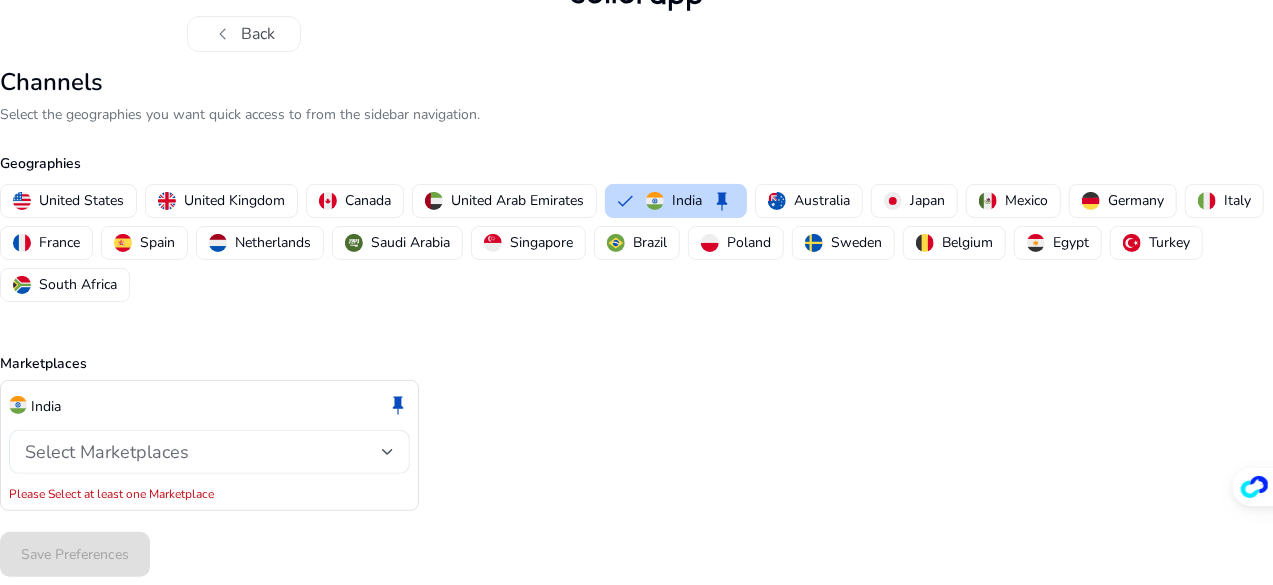 click on "Select Marketplaces" 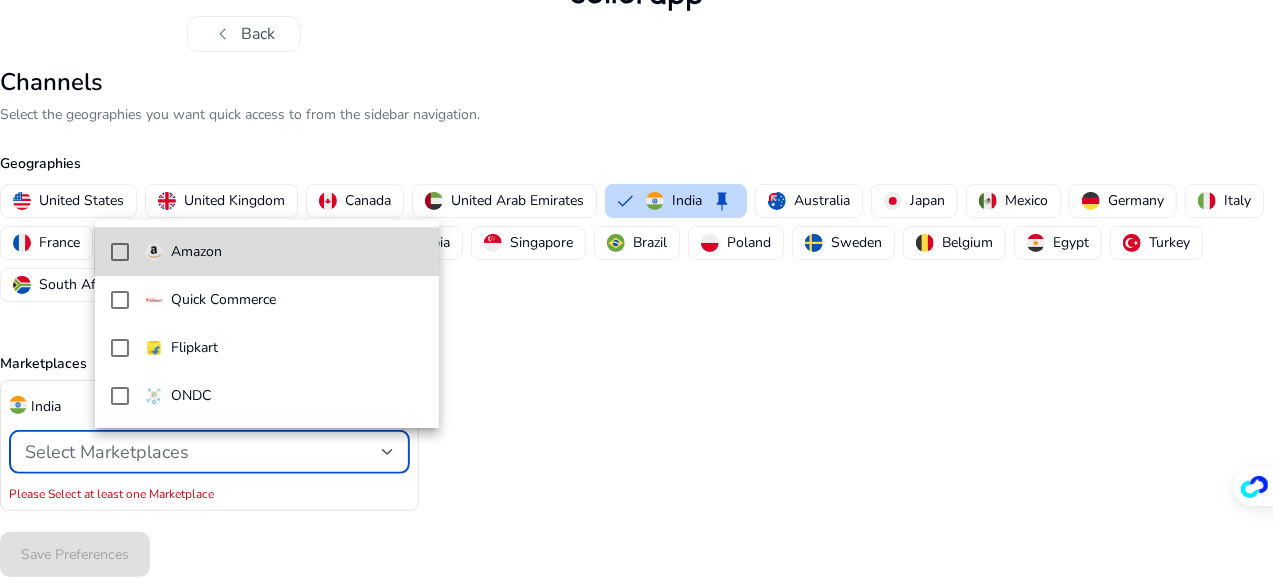 click on "Amazon" at bounding box center [196, 252] 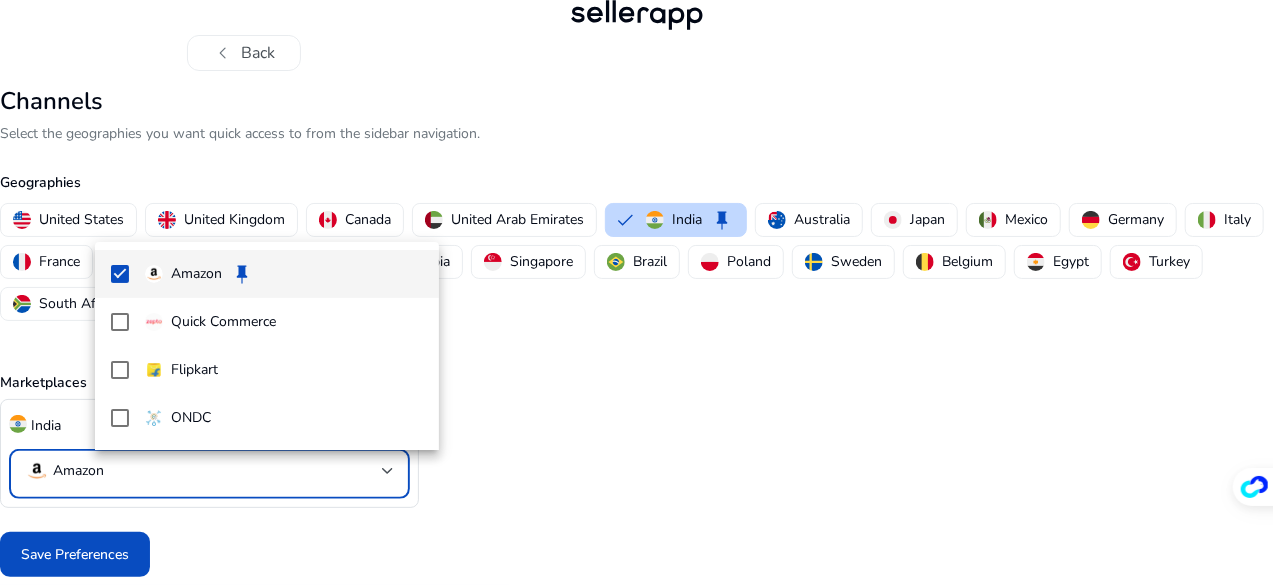 scroll, scrollTop: 36, scrollLeft: 0, axis: vertical 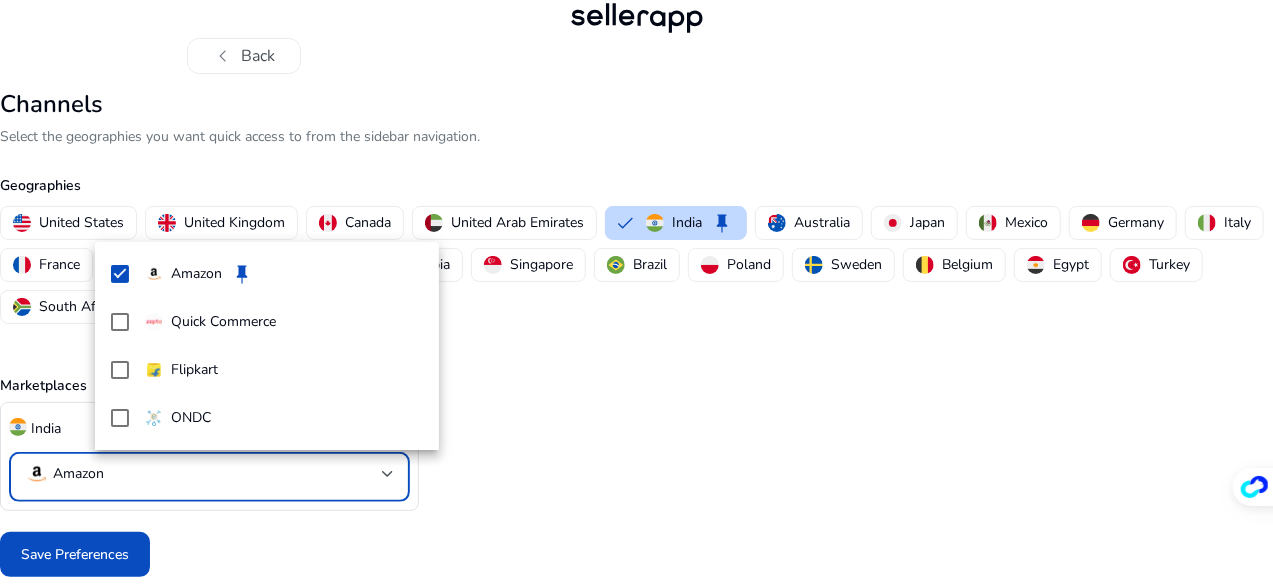 click at bounding box center (636, 292) 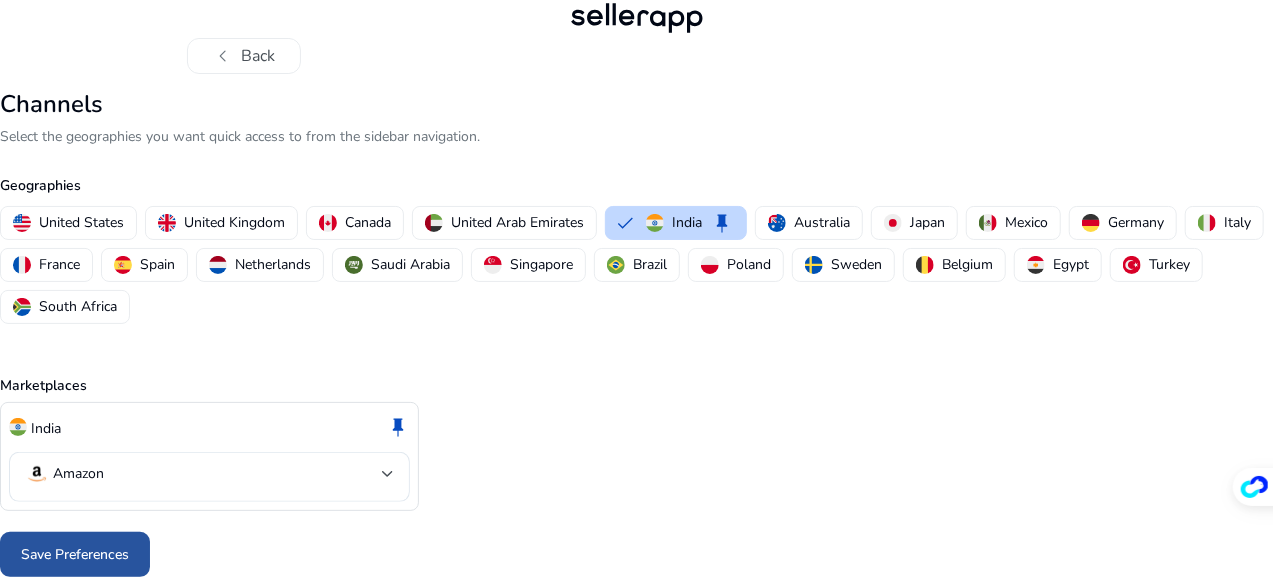 click on "Save Preferences" 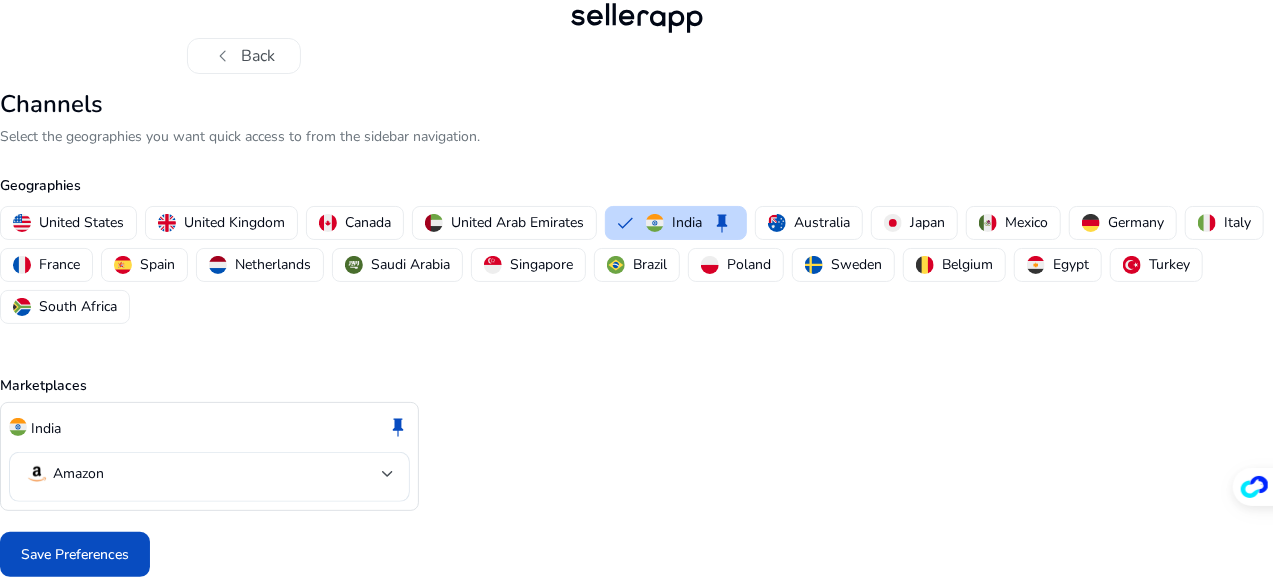 scroll, scrollTop: 0, scrollLeft: 0, axis: both 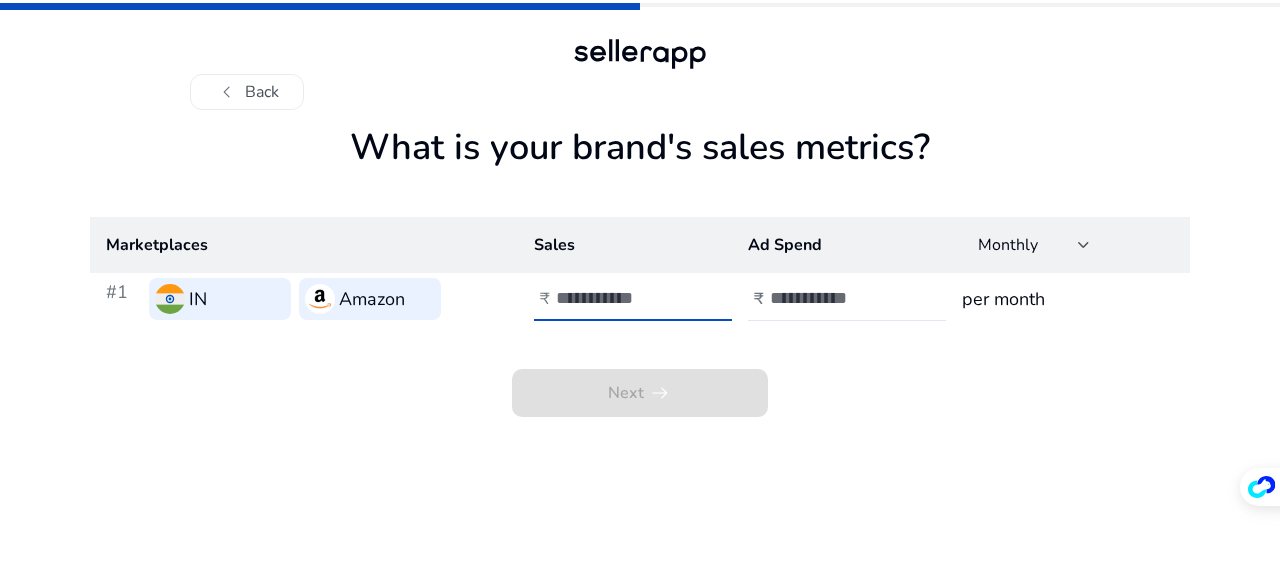 click at bounding box center (623, 298) 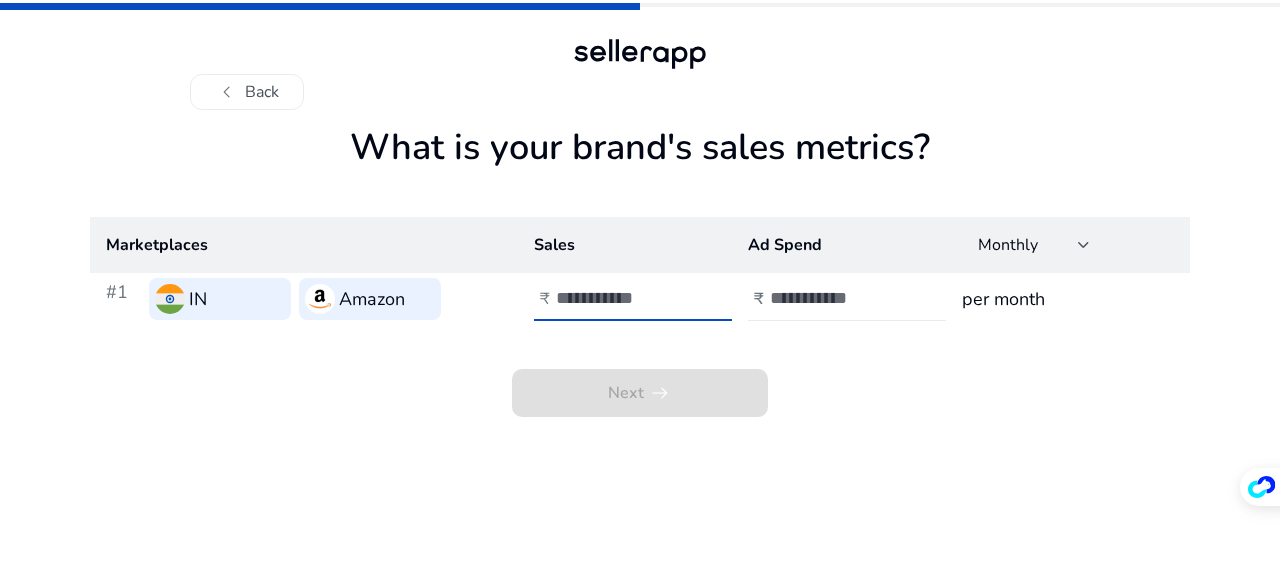 type on "*****" 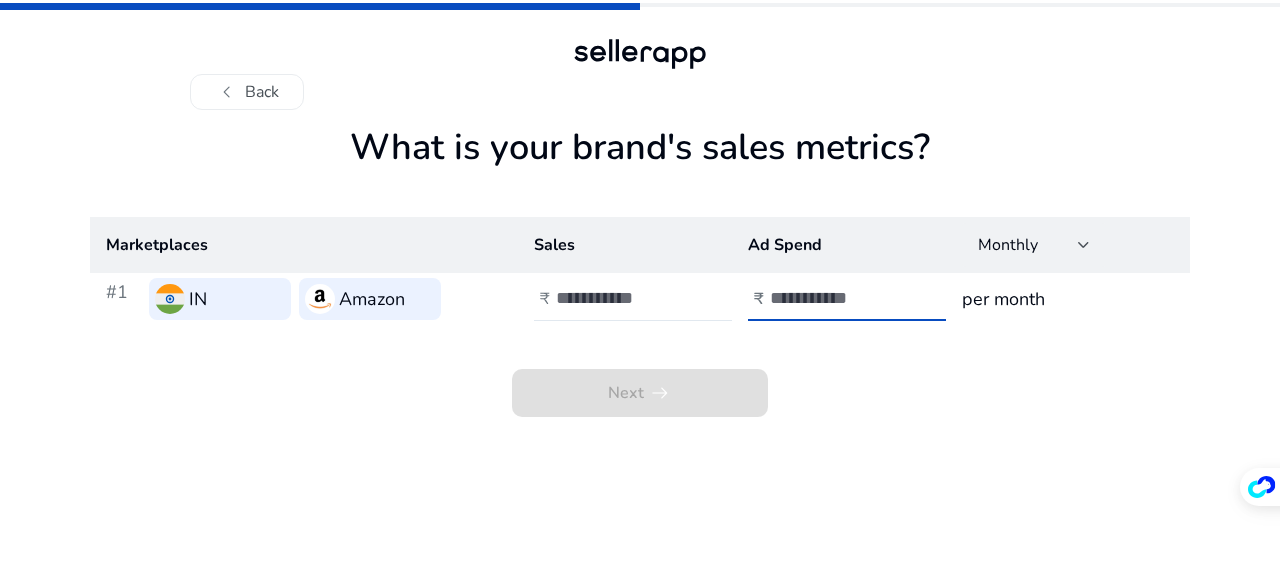 click at bounding box center (837, 298) 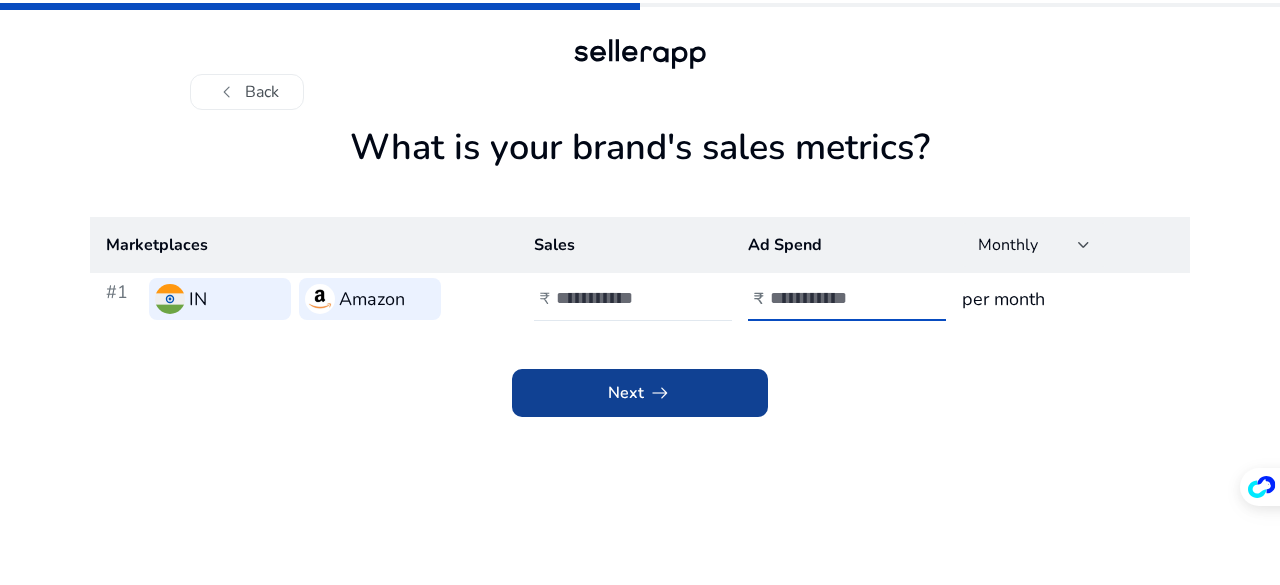 type on "*****" 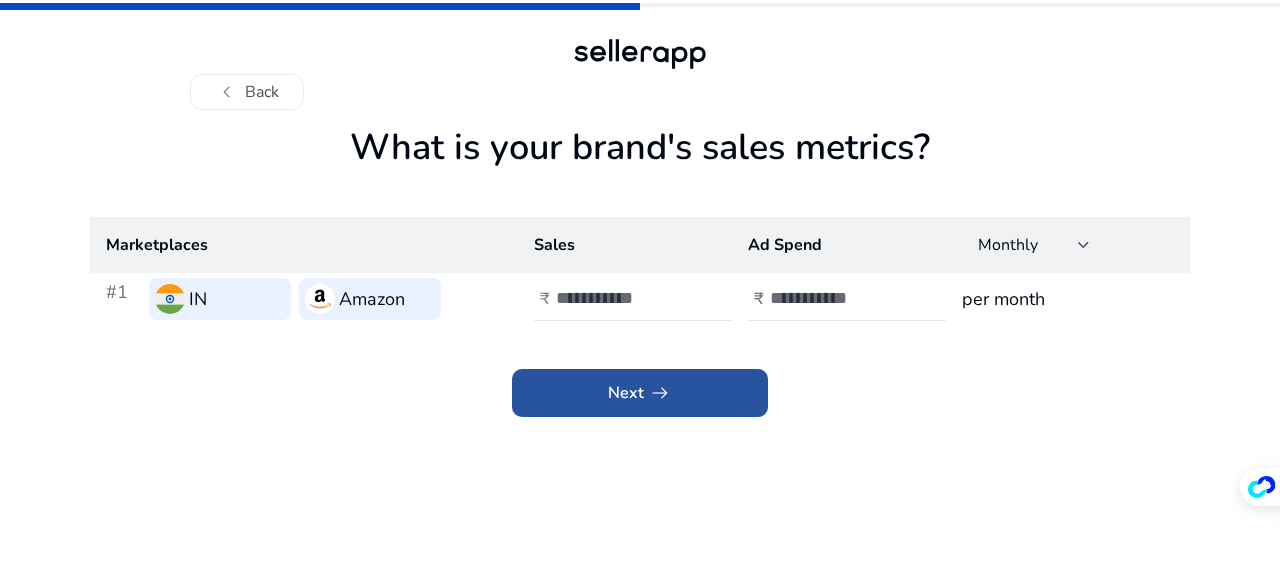 click 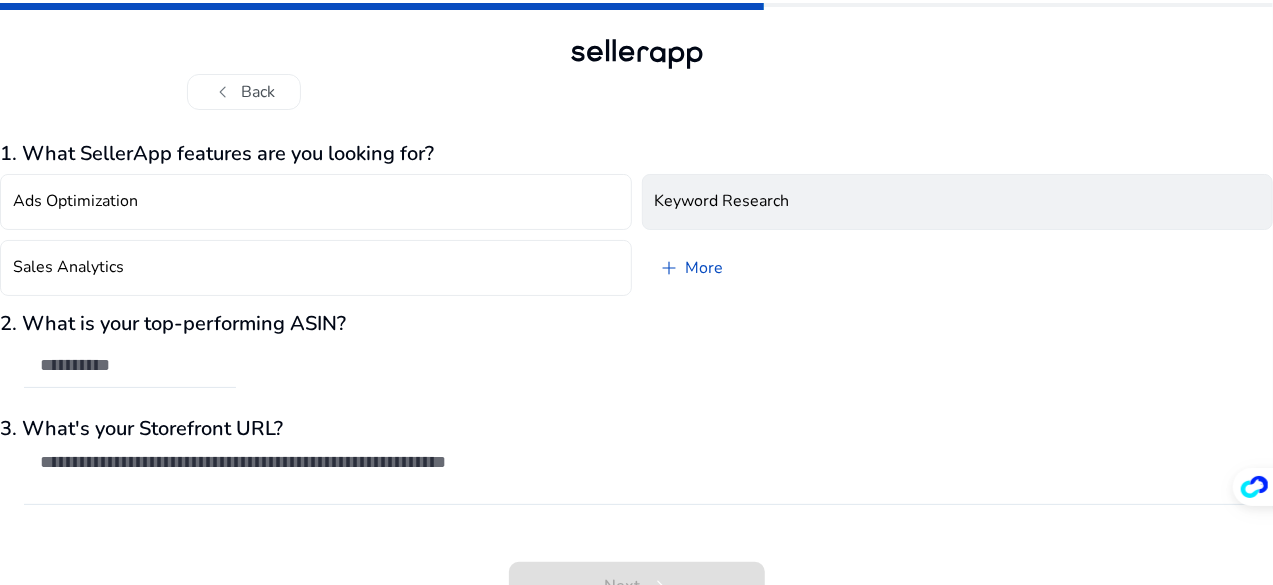 click on "Keyword Research" 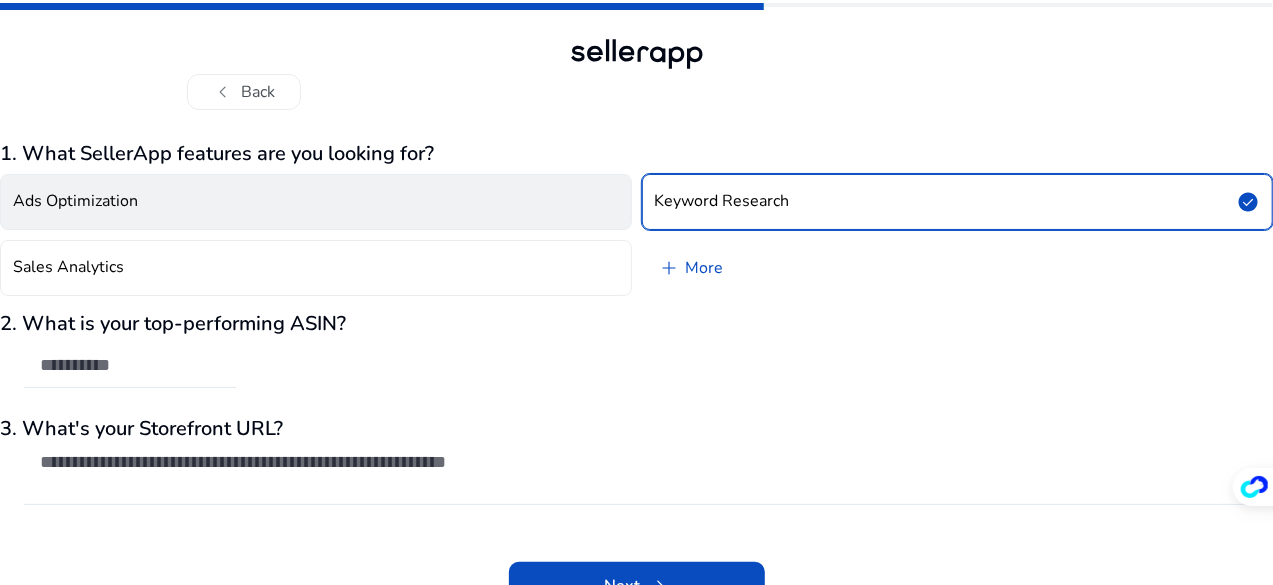 click on "Ads Optimization" 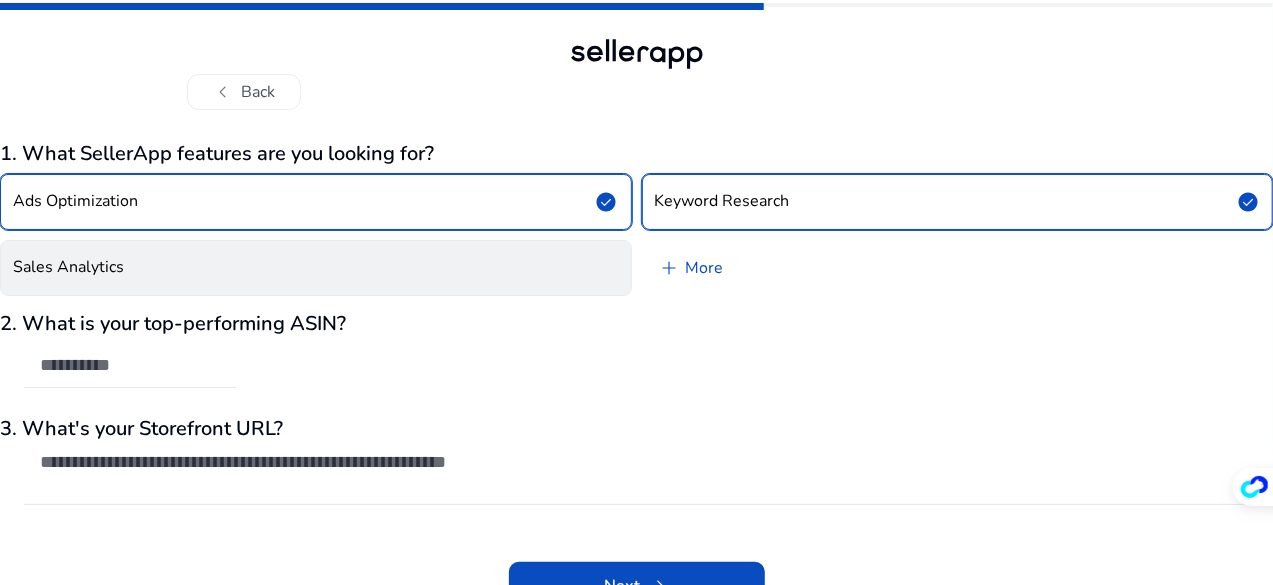 click on "Sales Analytics" 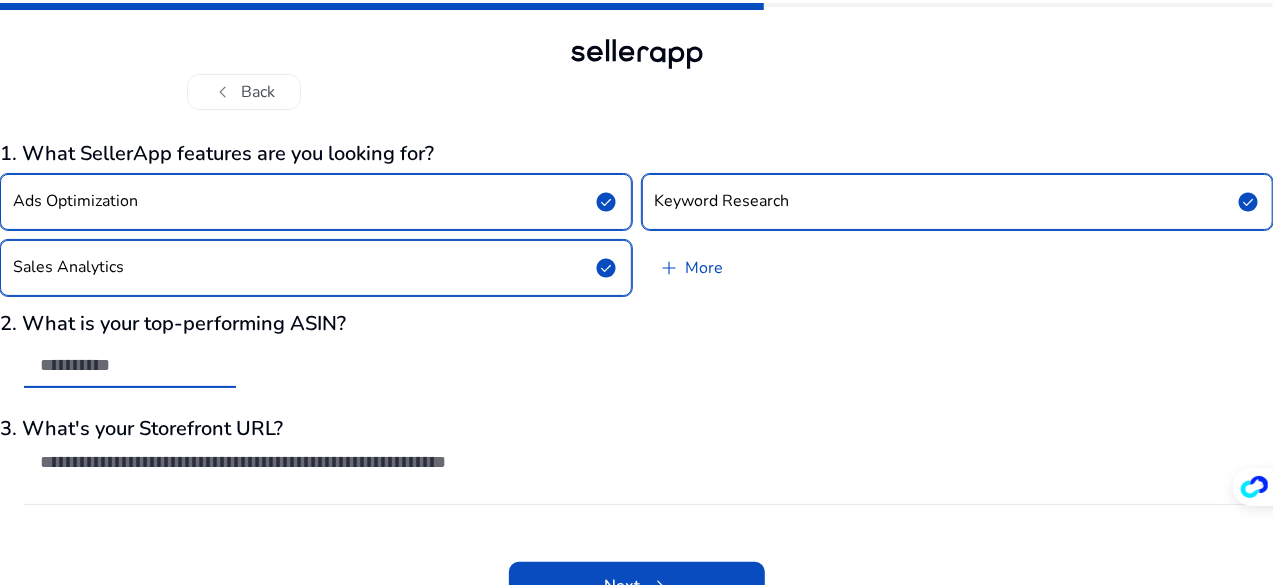 click at bounding box center [130, 365] 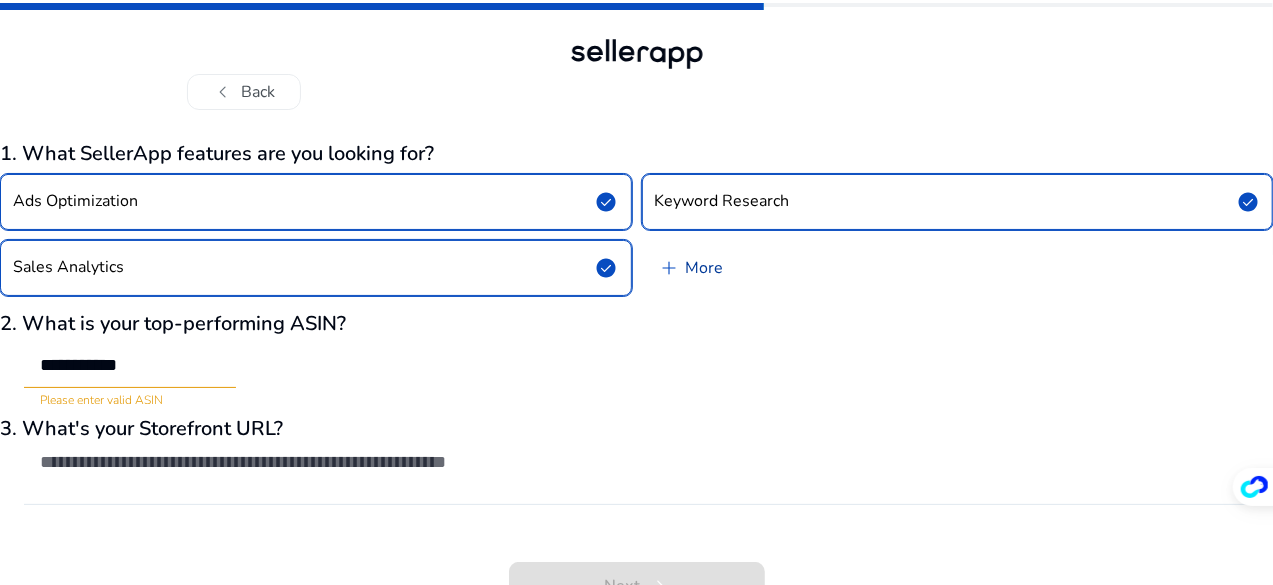 click on "add   More" 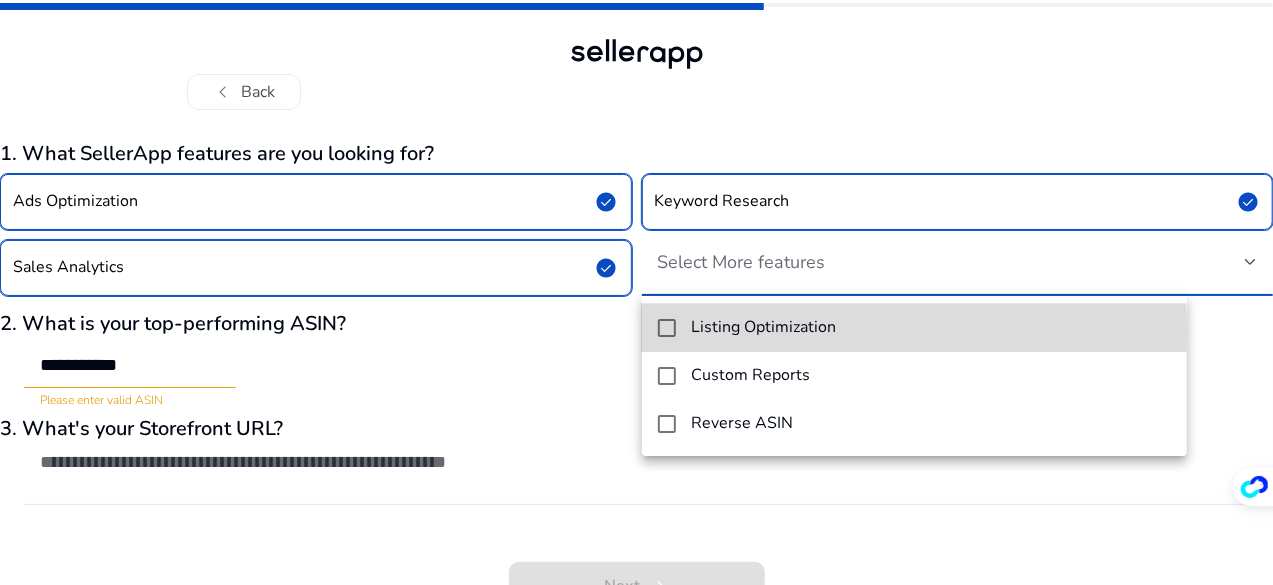 click at bounding box center (667, 328) 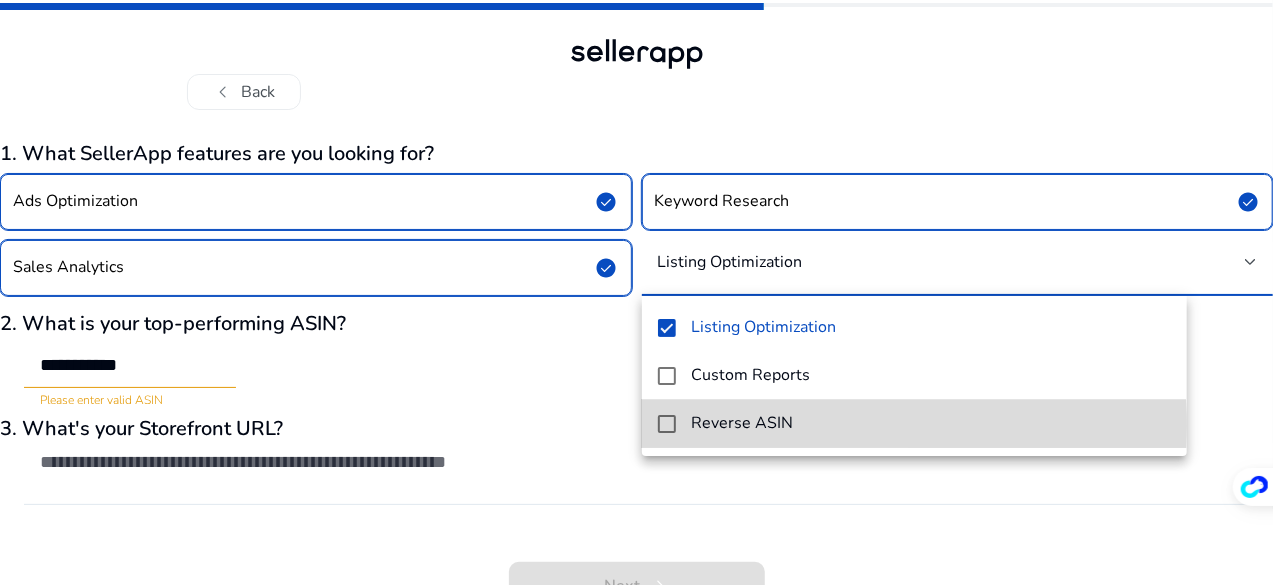 click at bounding box center (667, 424) 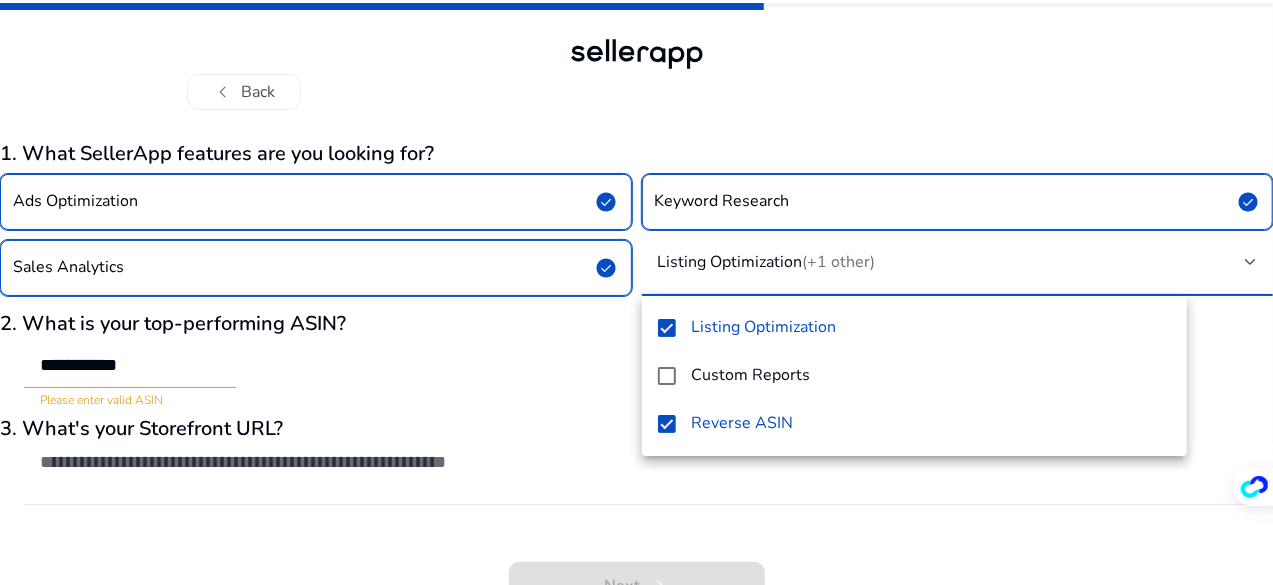 click at bounding box center [636, 292] 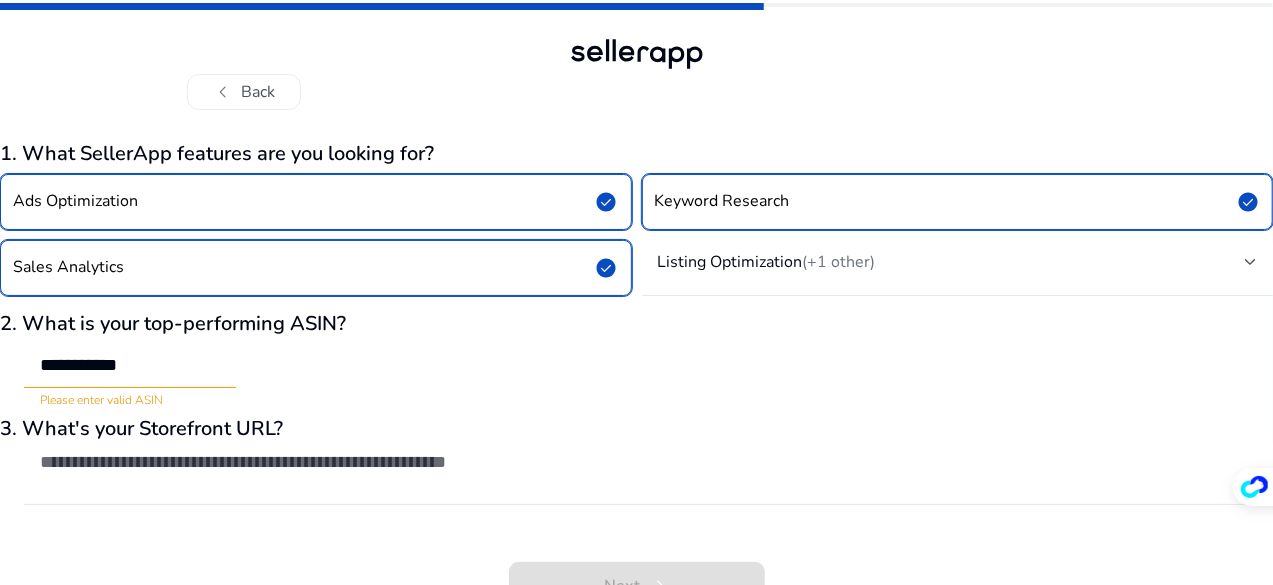 scroll, scrollTop: 25, scrollLeft: 0, axis: vertical 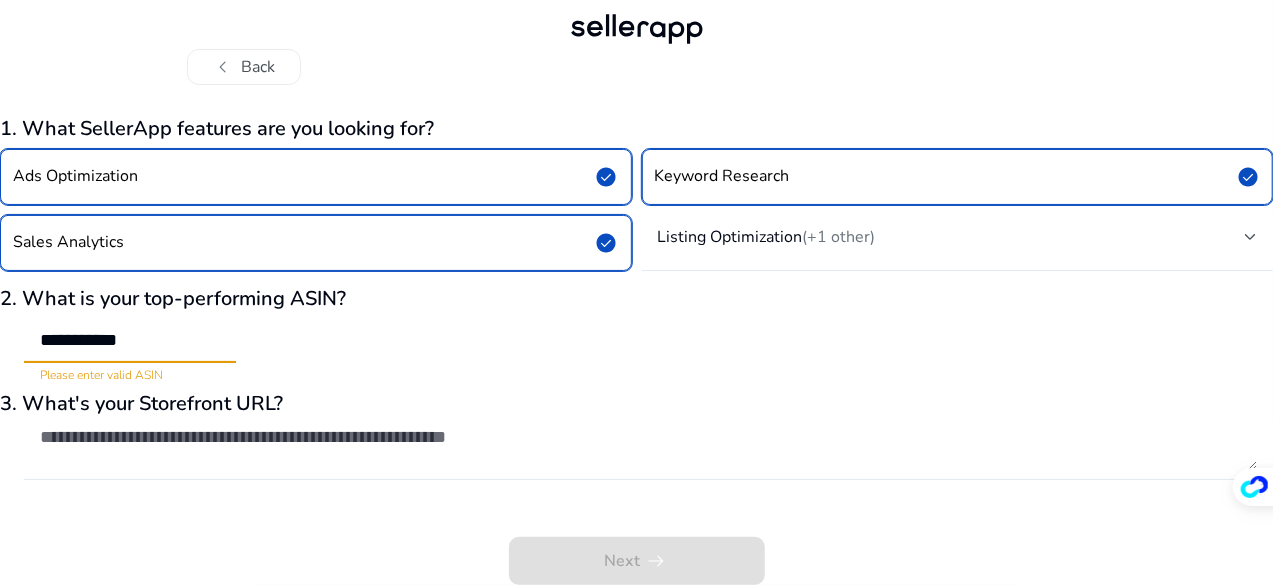 click on "**********" at bounding box center [130, 340] 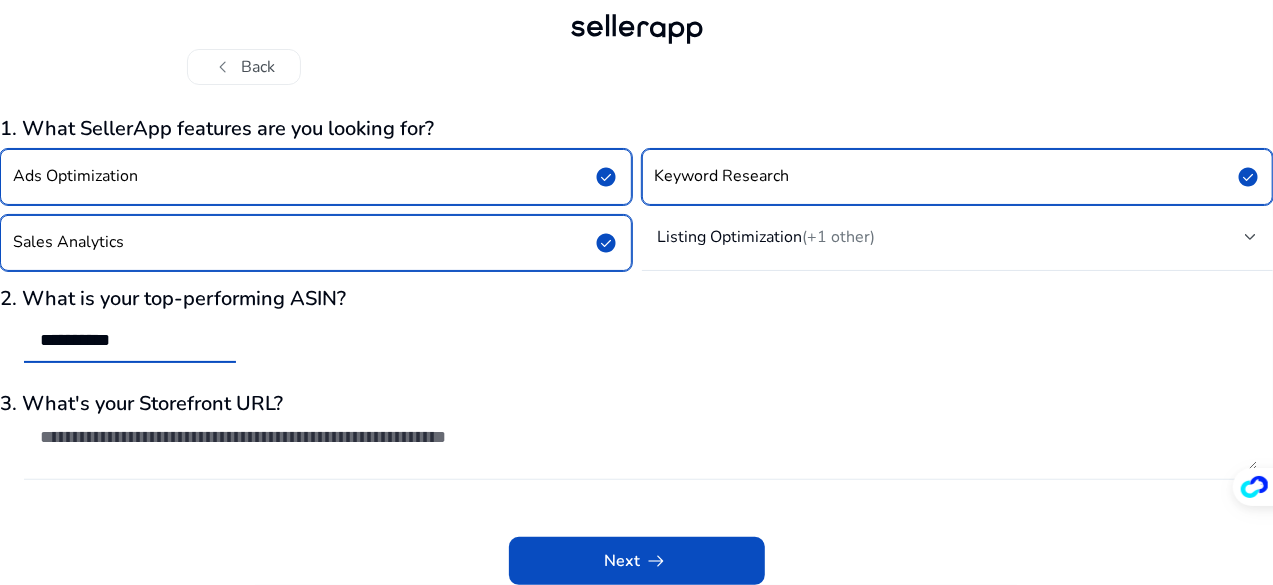 type on "**********" 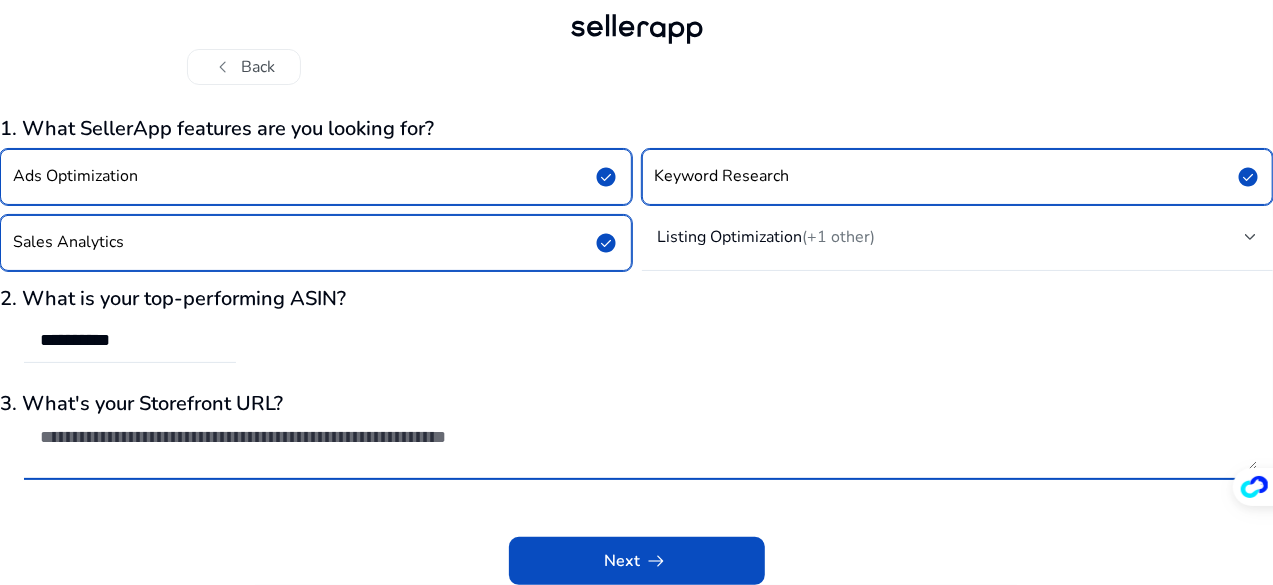 click at bounding box center [648, 448] 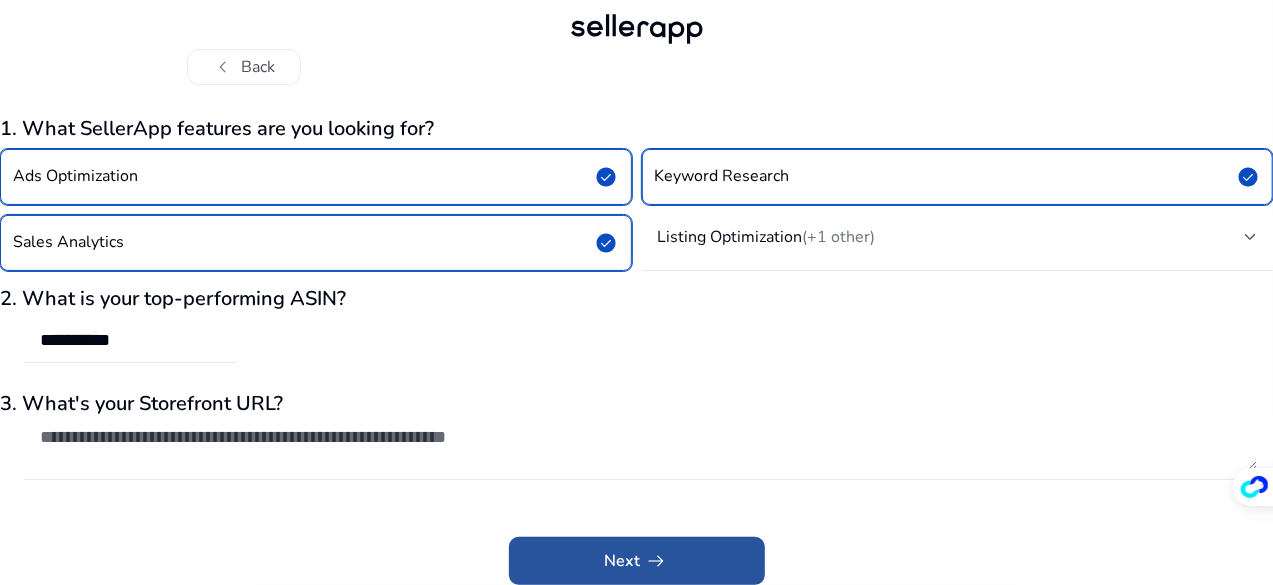 click 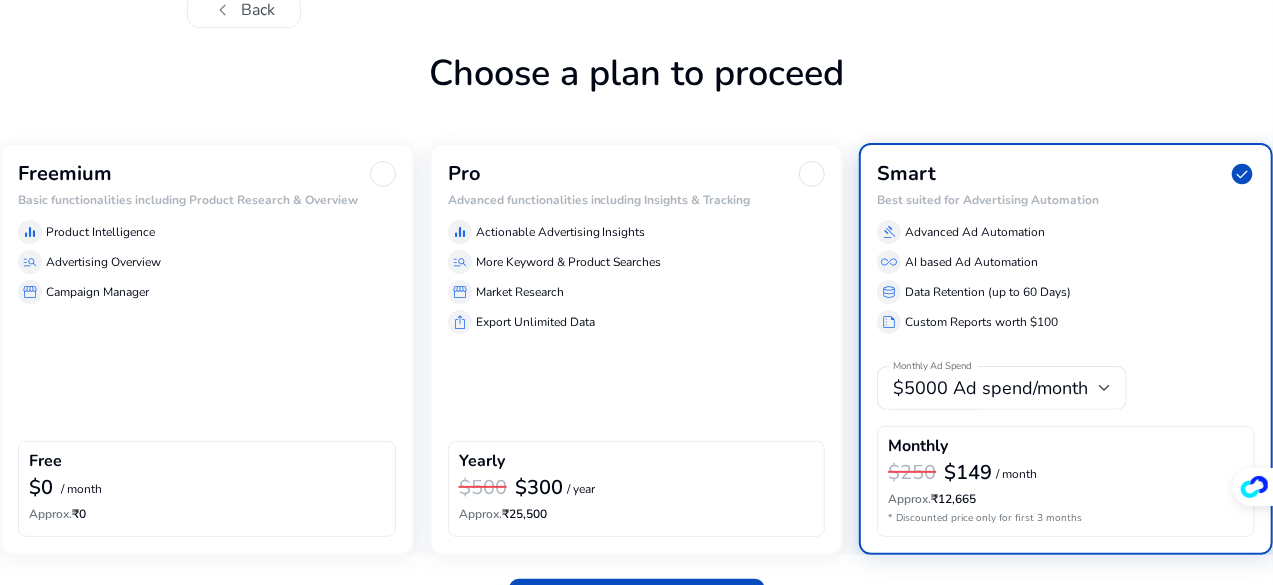 scroll, scrollTop: 139, scrollLeft: 0, axis: vertical 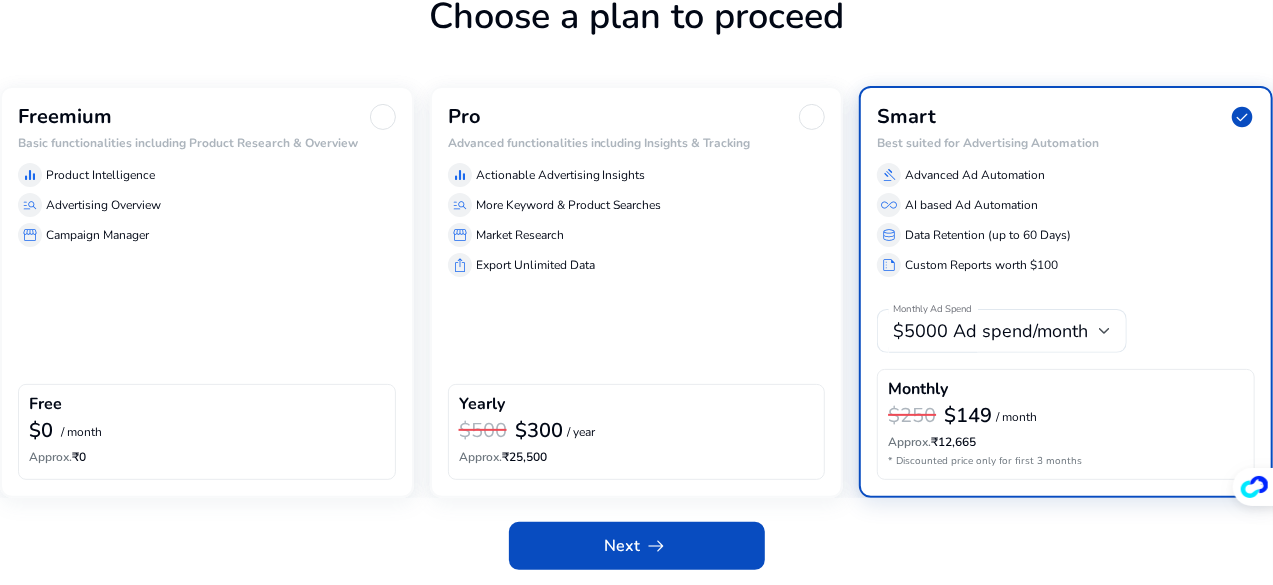click on "Freemium Basic functionalities including Product Research & Overview  equalizer  Product Intelligence  manage_search  Advertising Overview  storefront  Campaign Manager  Free  $0  / month  Approx.  ₹0" 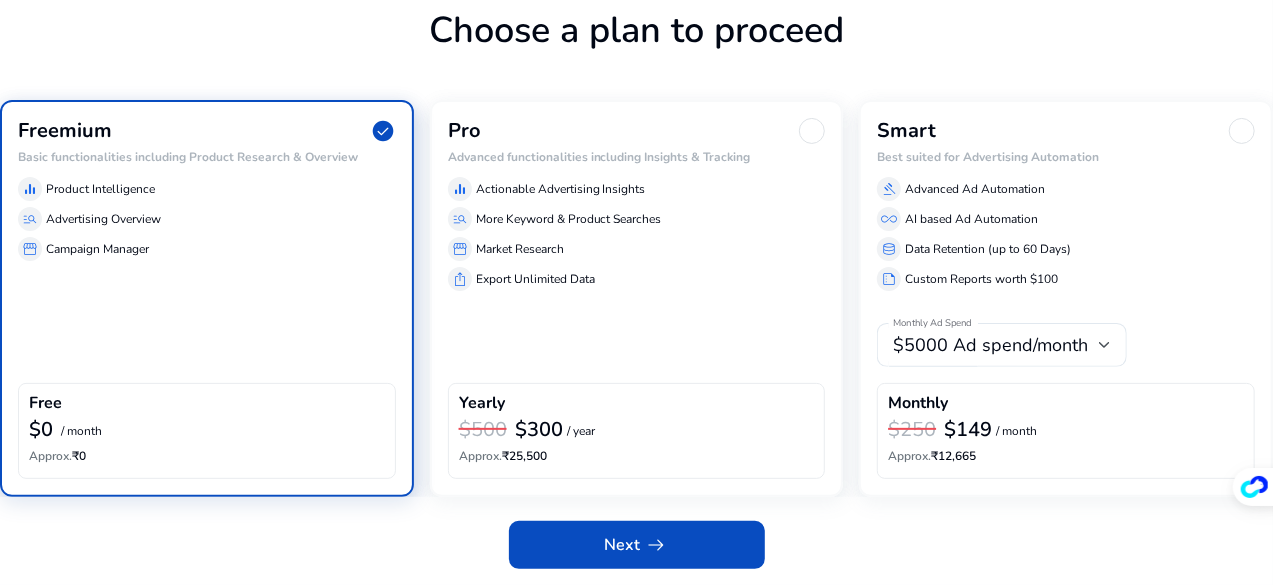 scroll, scrollTop: 124, scrollLeft: 0, axis: vertical 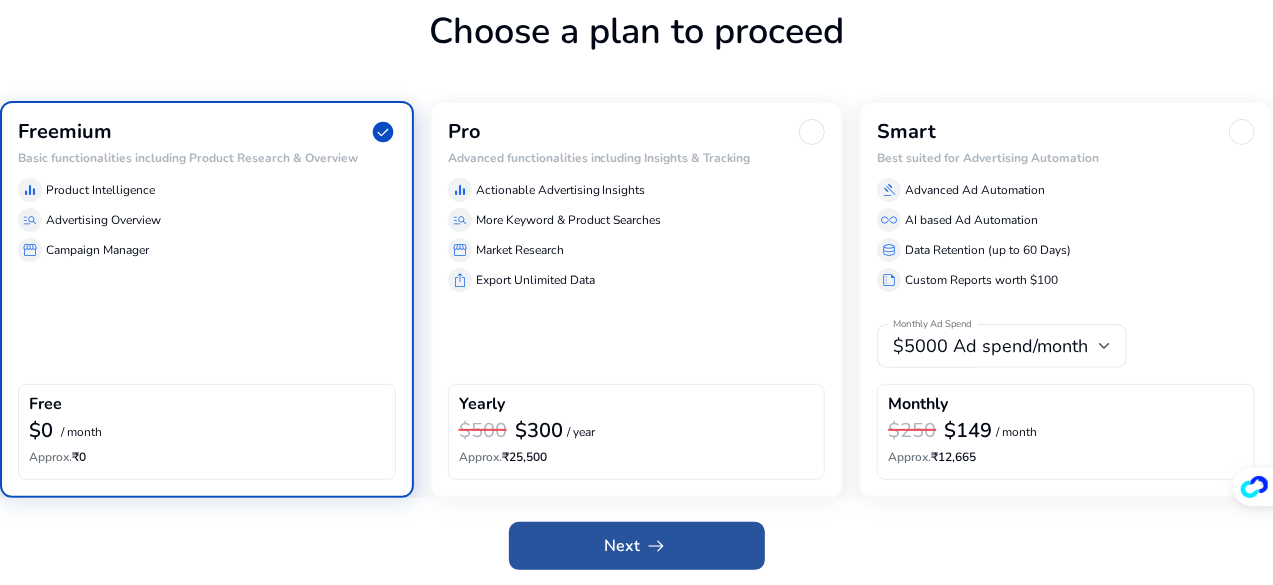 click 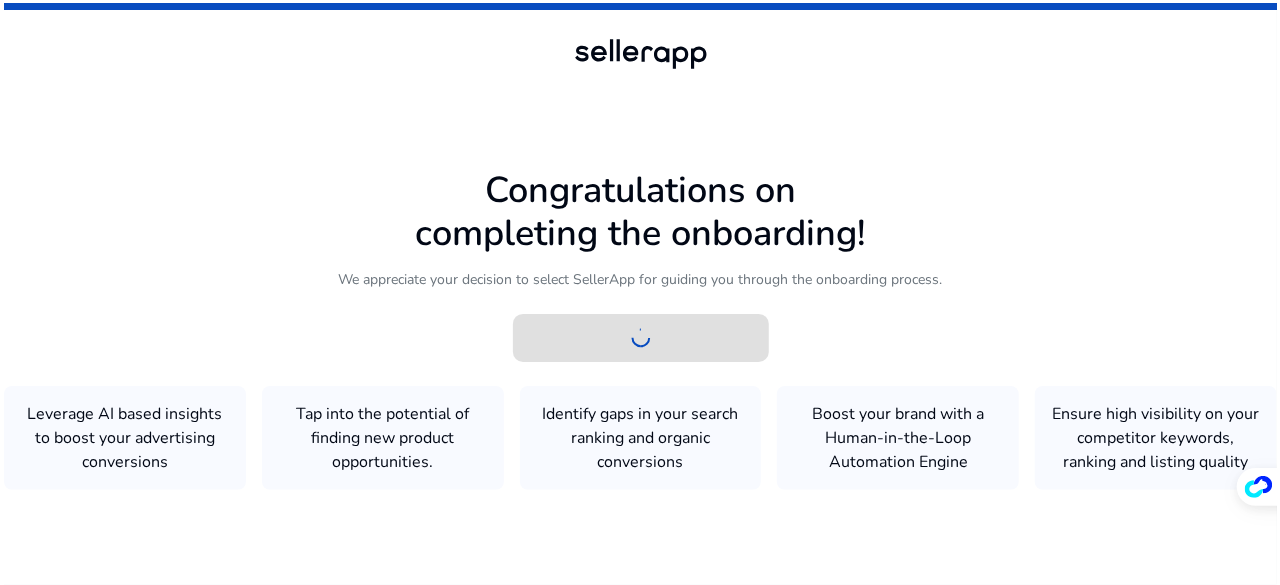 scroll, scrollTop: 0, scrollLeft: 0, axis: both 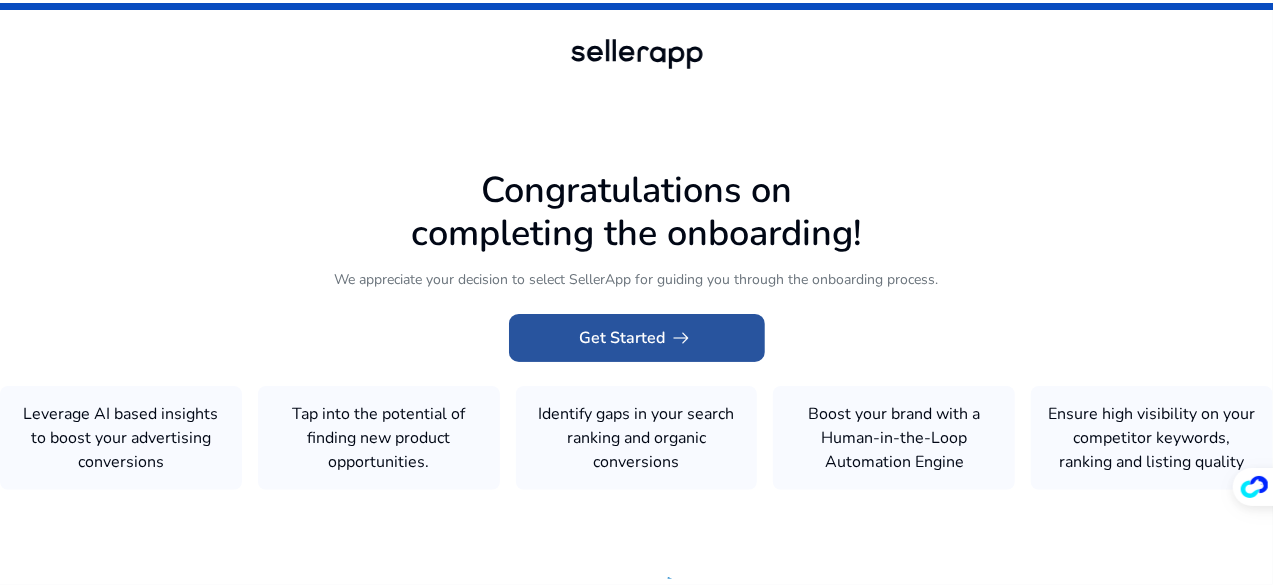 click on "Get Started   arrow_right_alt" 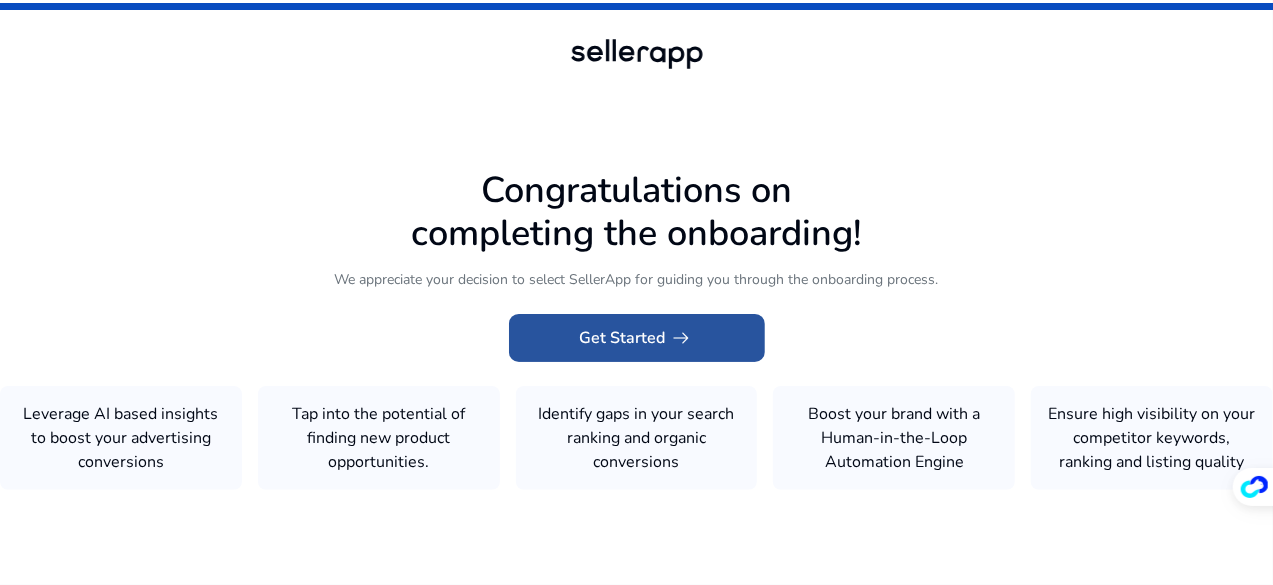 click on "Get Started   arrow_right_alt" 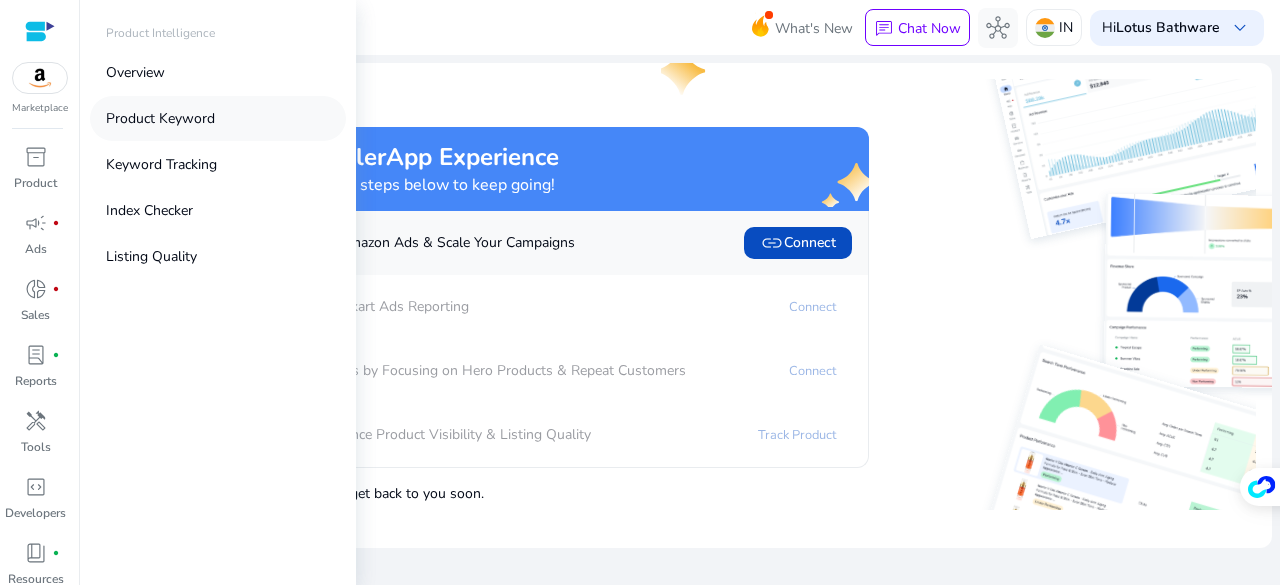 click on "Product Keyword" at bounding box center (160, 118) 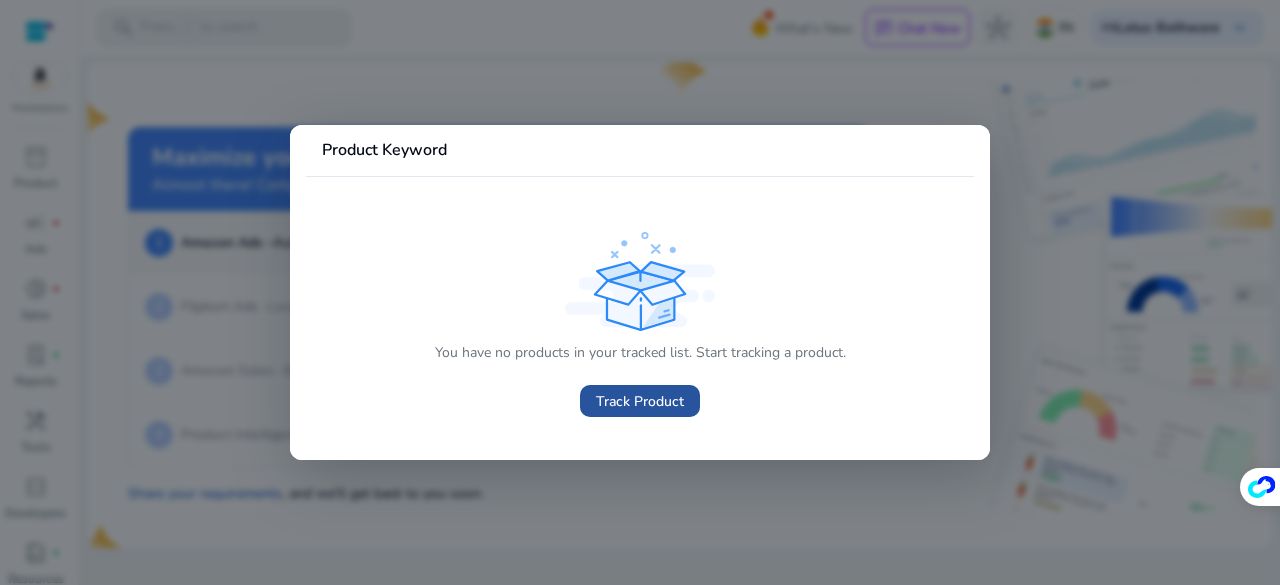 click 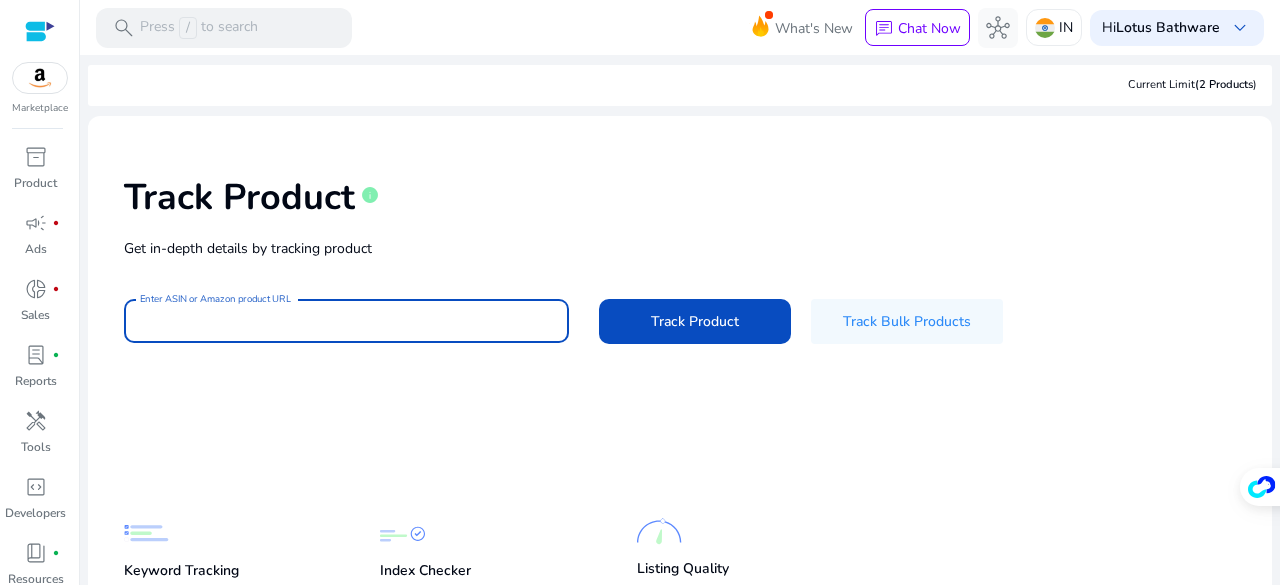 click on "Enter ASIN or Amazon product URL" at bounding box center (346, 321) 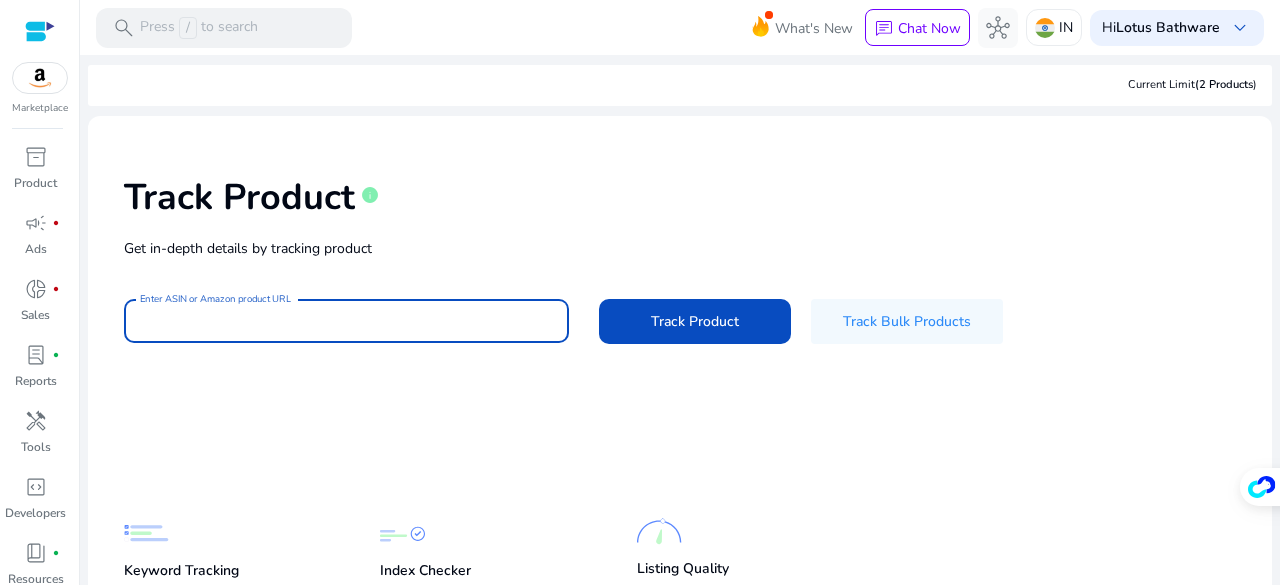 click on "Enter ASIN or Amazon product URL" at bounding box center (346, 321) 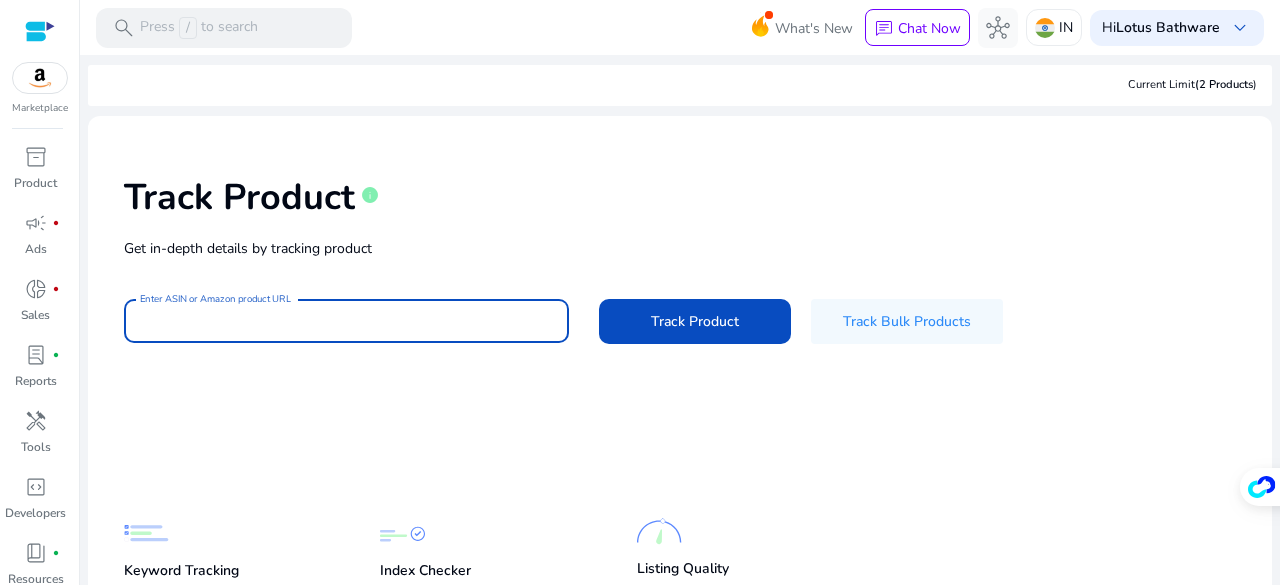 paste on "**********" 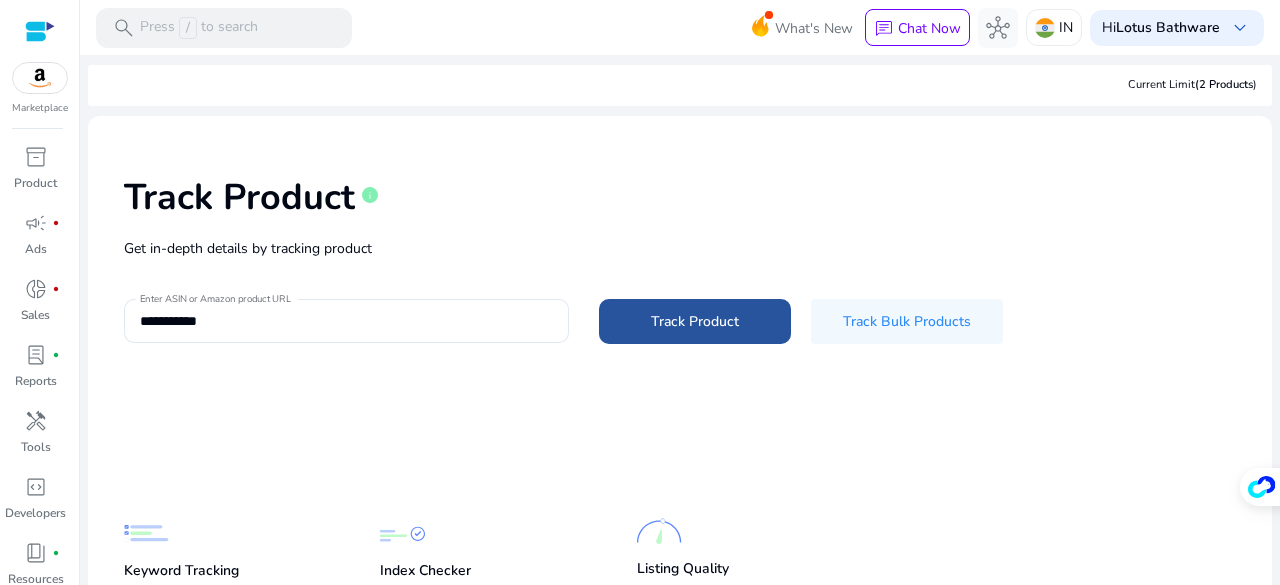click on "Track Product" 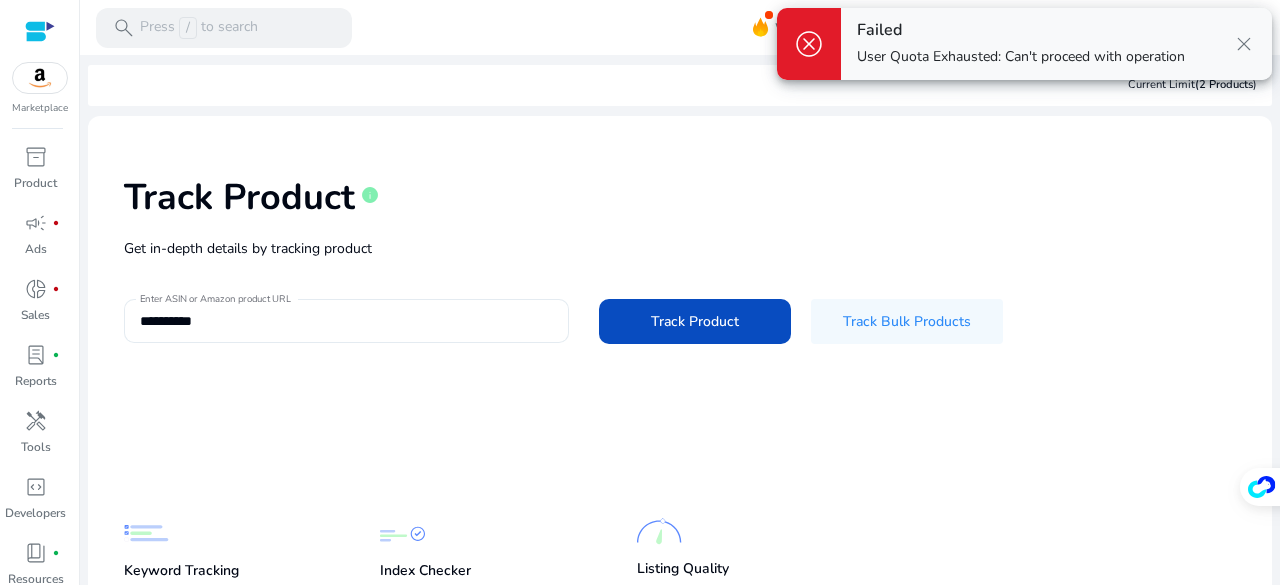 click on "**********" at bounding box center [346, 321] 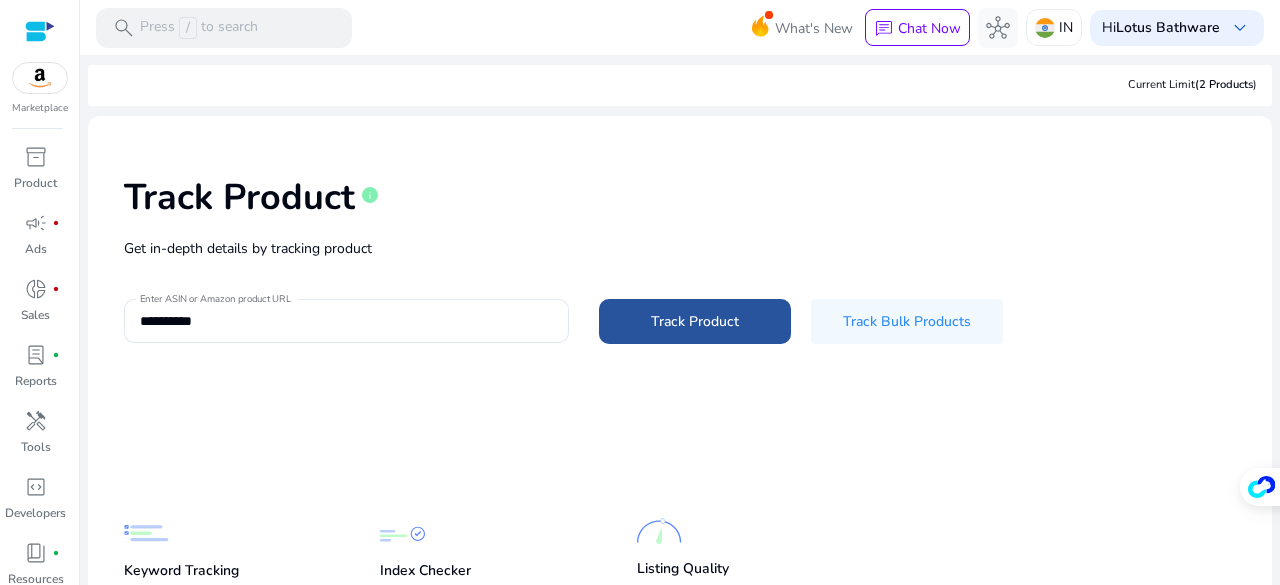 click on "Track Product" 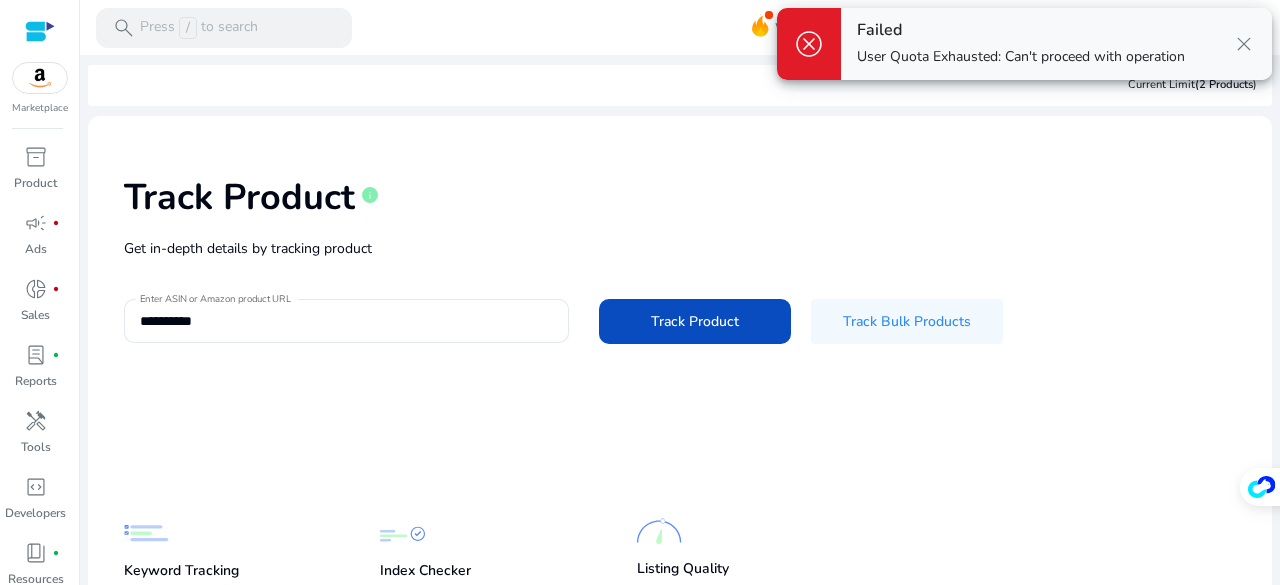 scroll, scrollTop: 0, scrollLeft: 0, axis: both 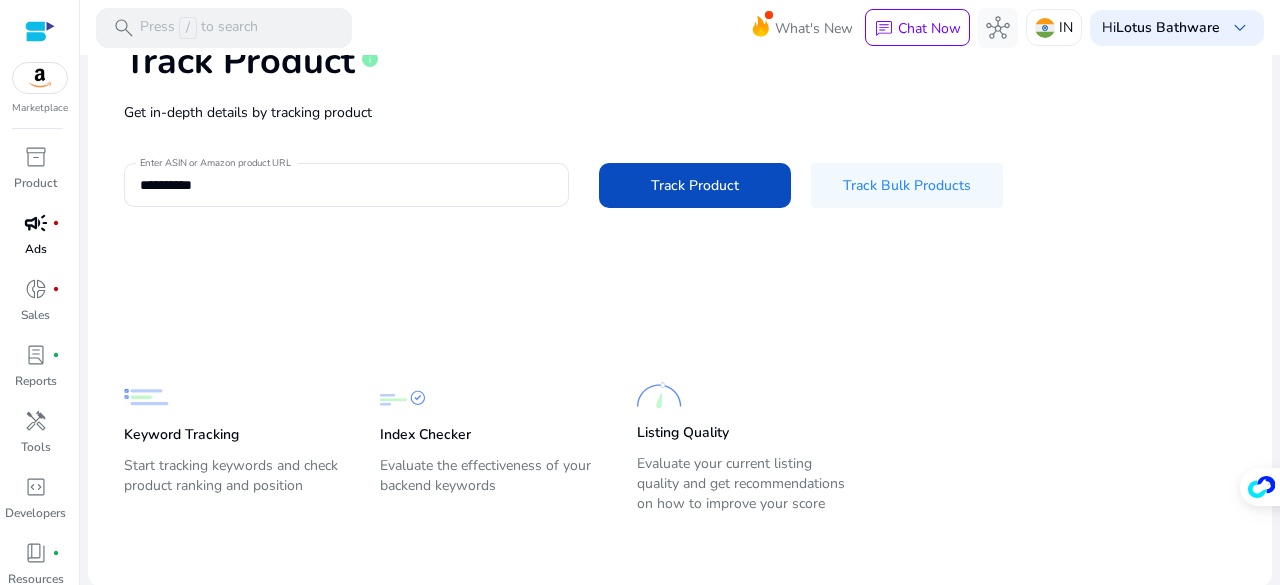 click on "Ads" at bounding box center [36, 249] 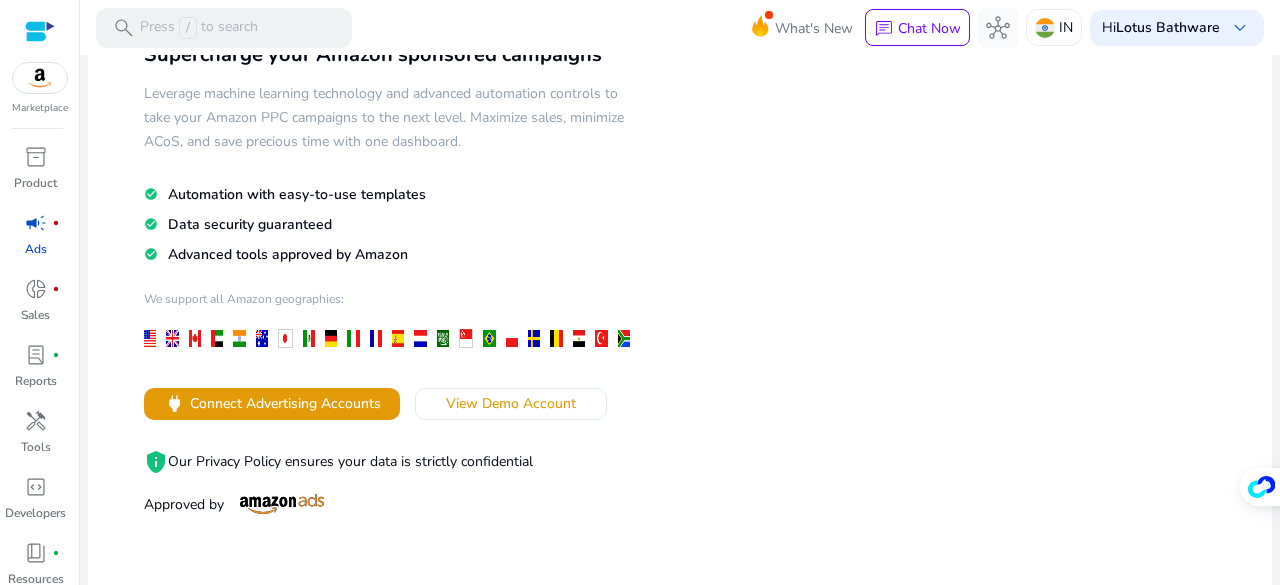 scroll, scrollTop: 0, scrollLeft: 0, axis: both 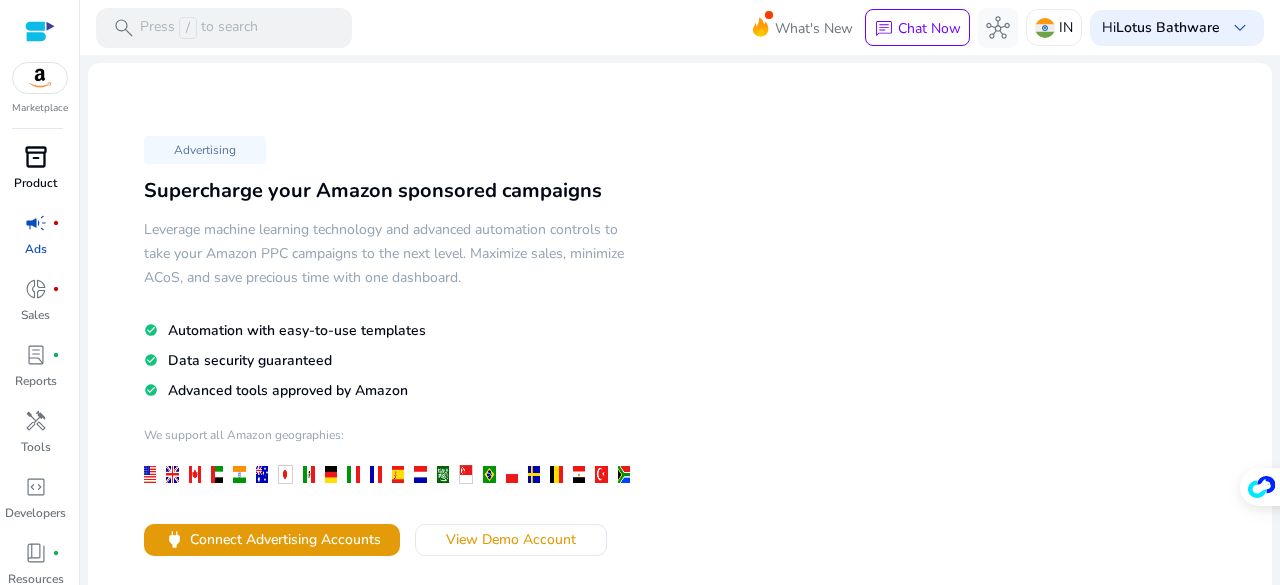 click on "inventory_2" at bounding box center [36, 157] 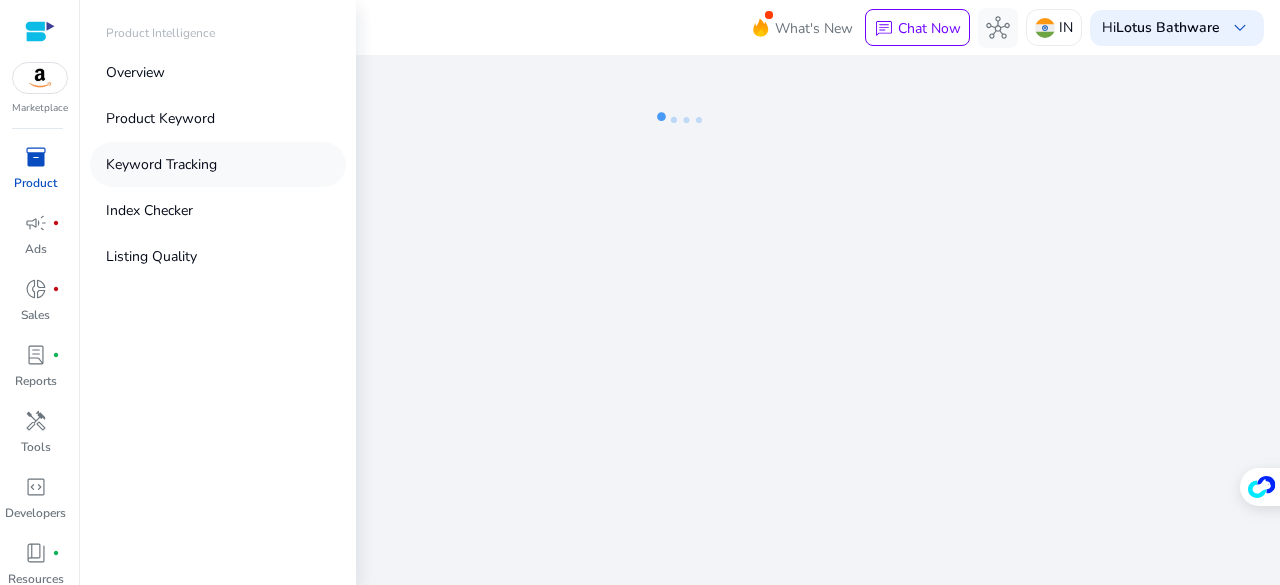 click on "Keyword Tracking" at bounding box center (161, 164) 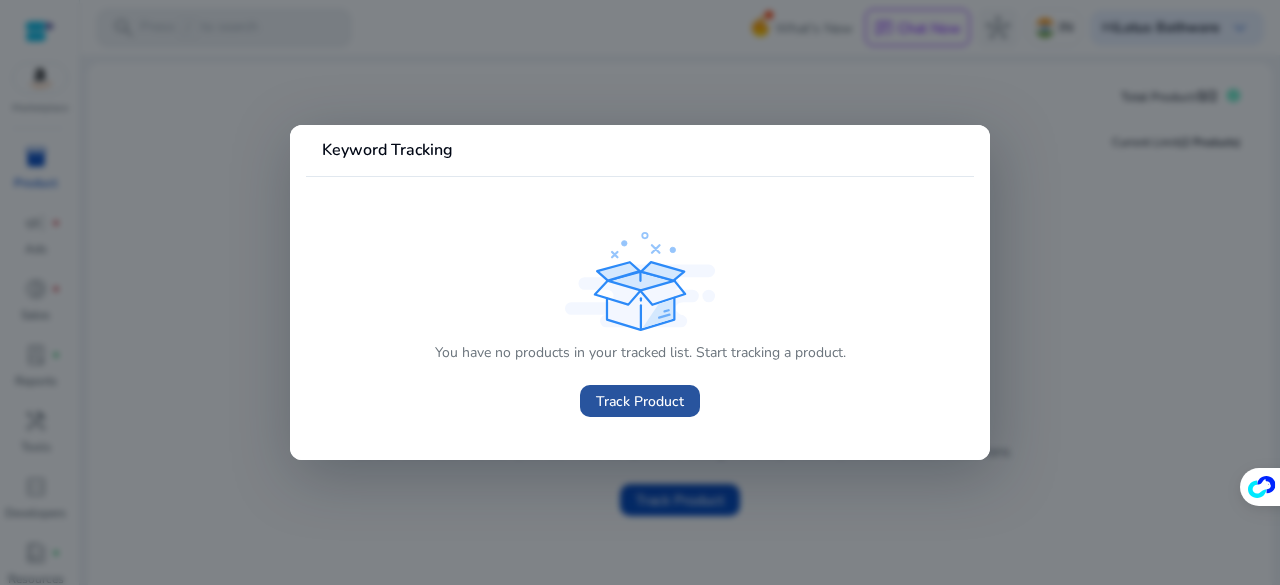 click on "Track Product" 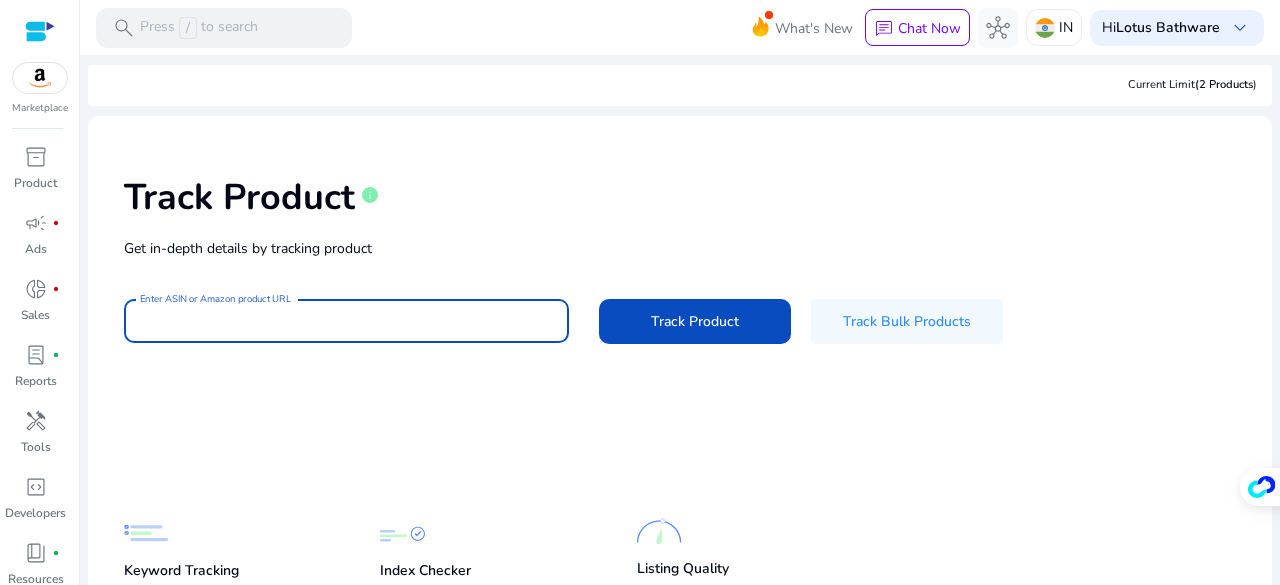 click on "Enter ASIN or Amazon product URL" at bounding box center (346, 321) 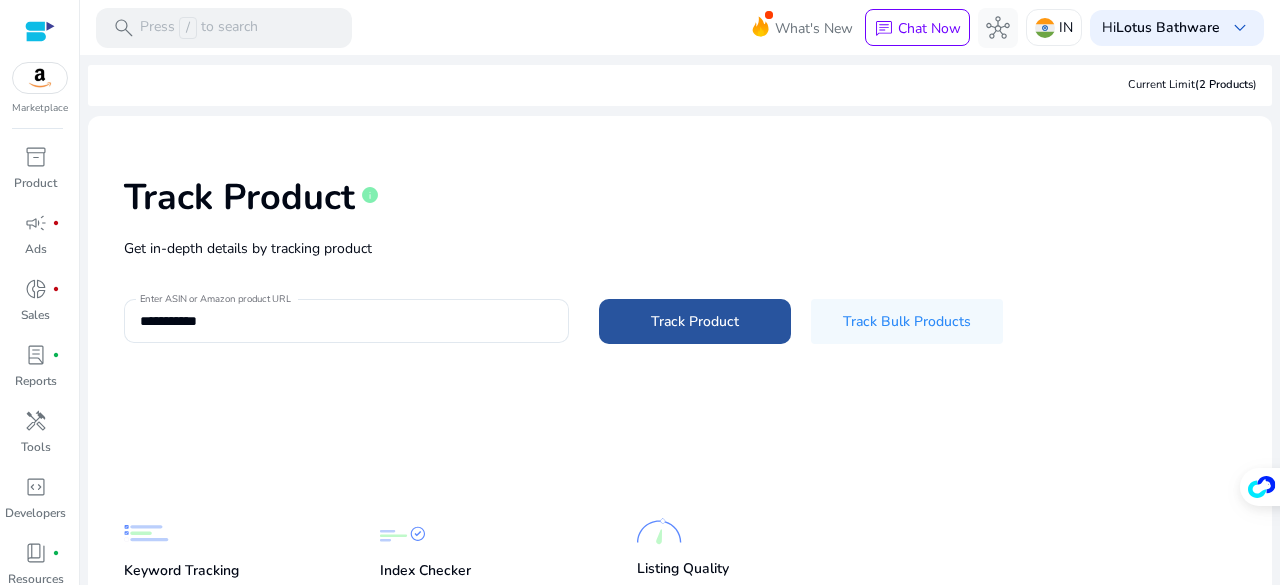 click on "Track Product" 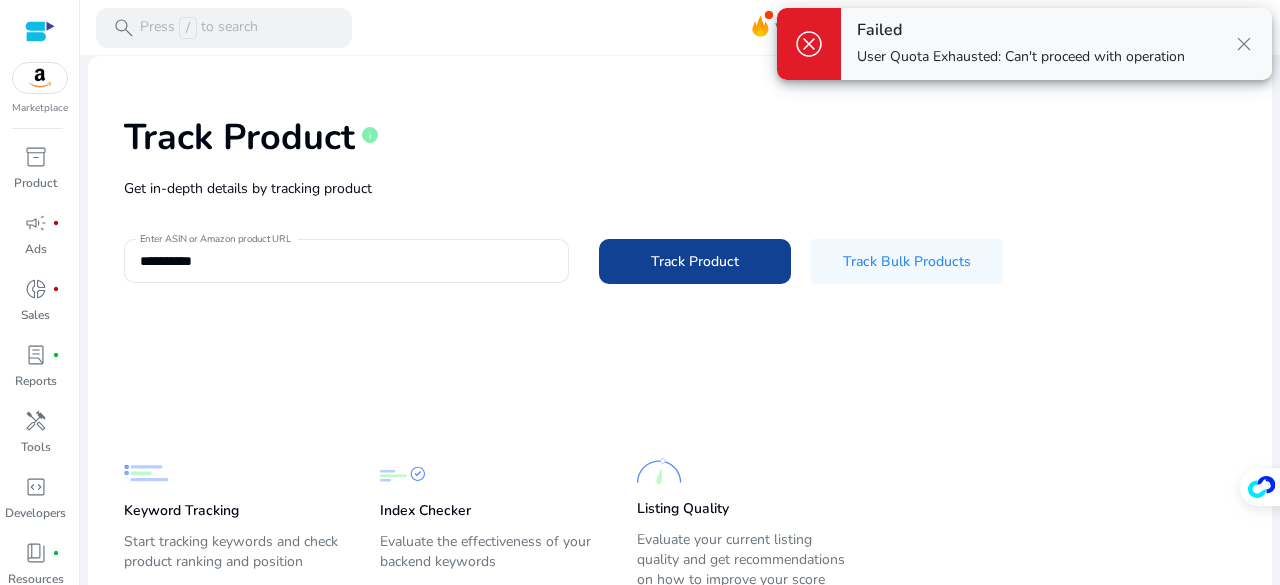 scroll, scrollTop: 136, scrollLeft: 0, axis: vertical 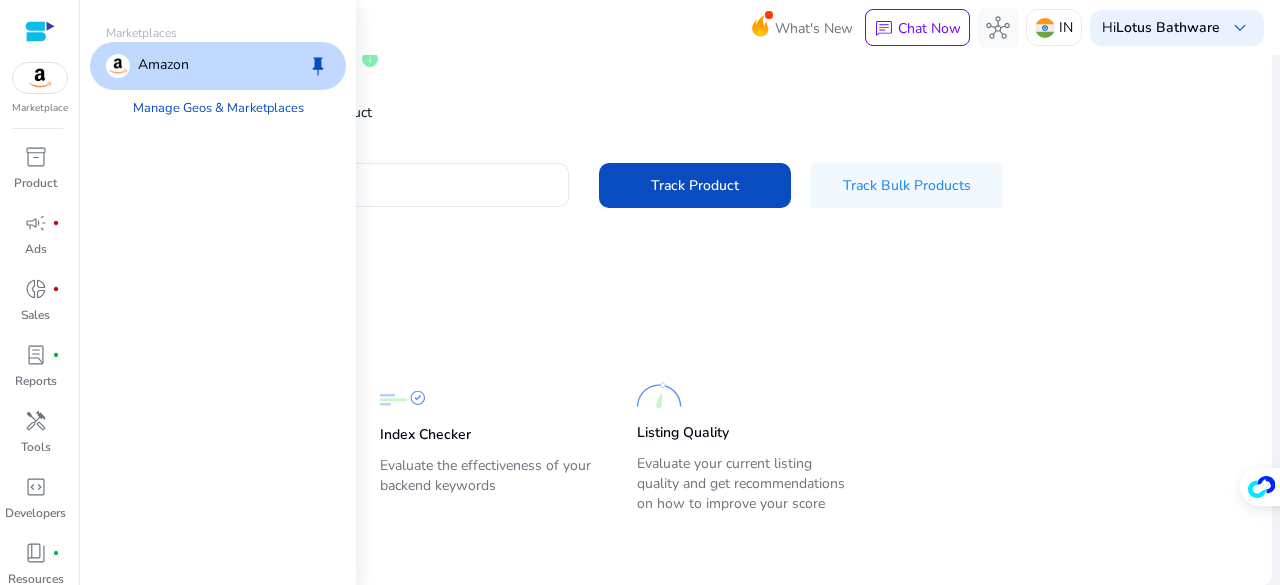 click at bounding box center [40, 78] 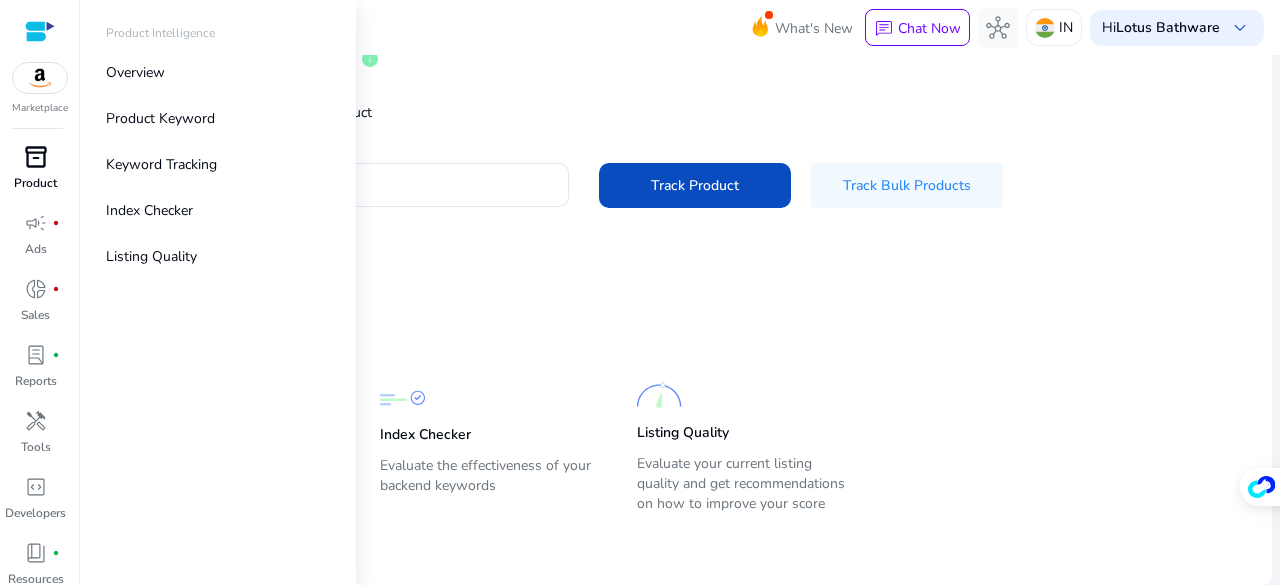 click on "inventory_2" at bounding box center [36, 157] 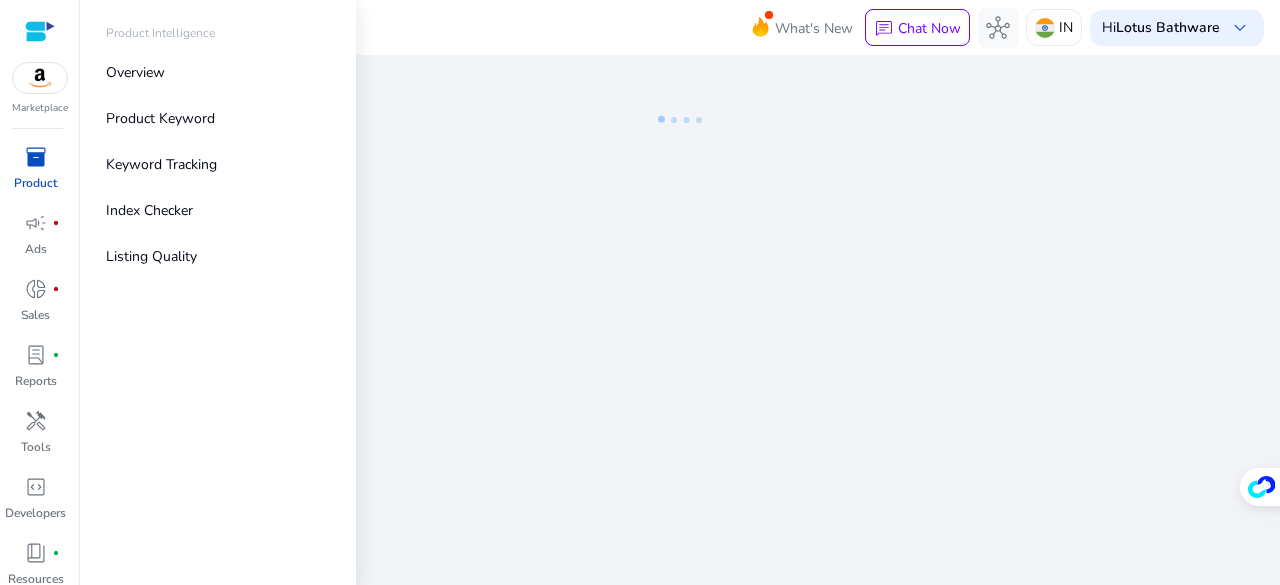 scroll, scrollTop: 0, scrollLeft: 0, axis: both 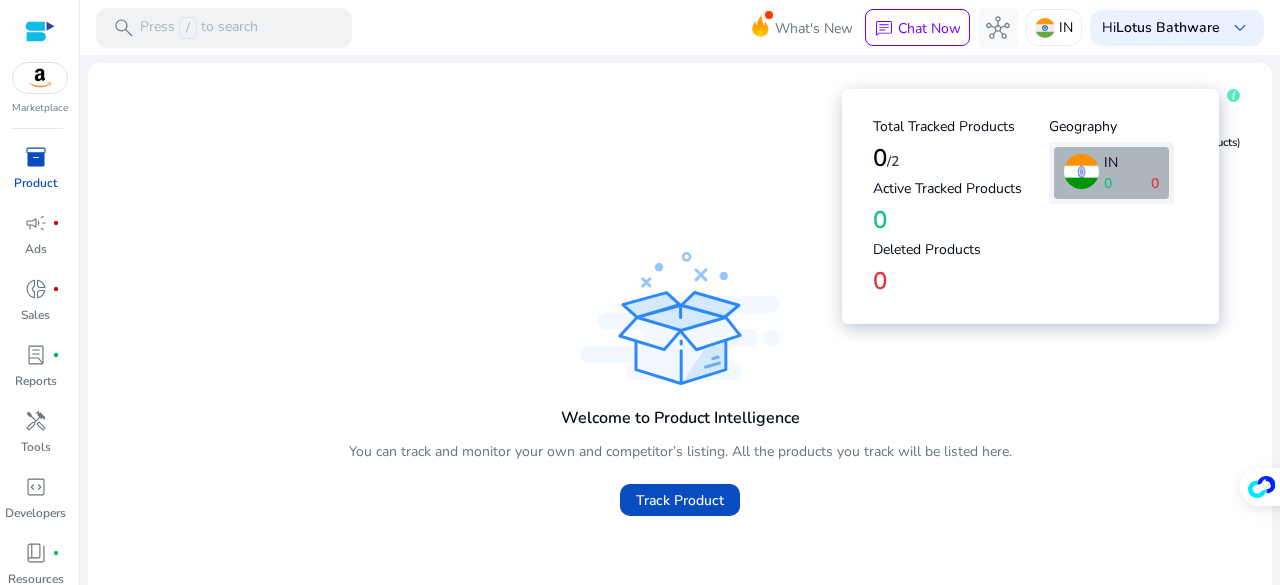 click 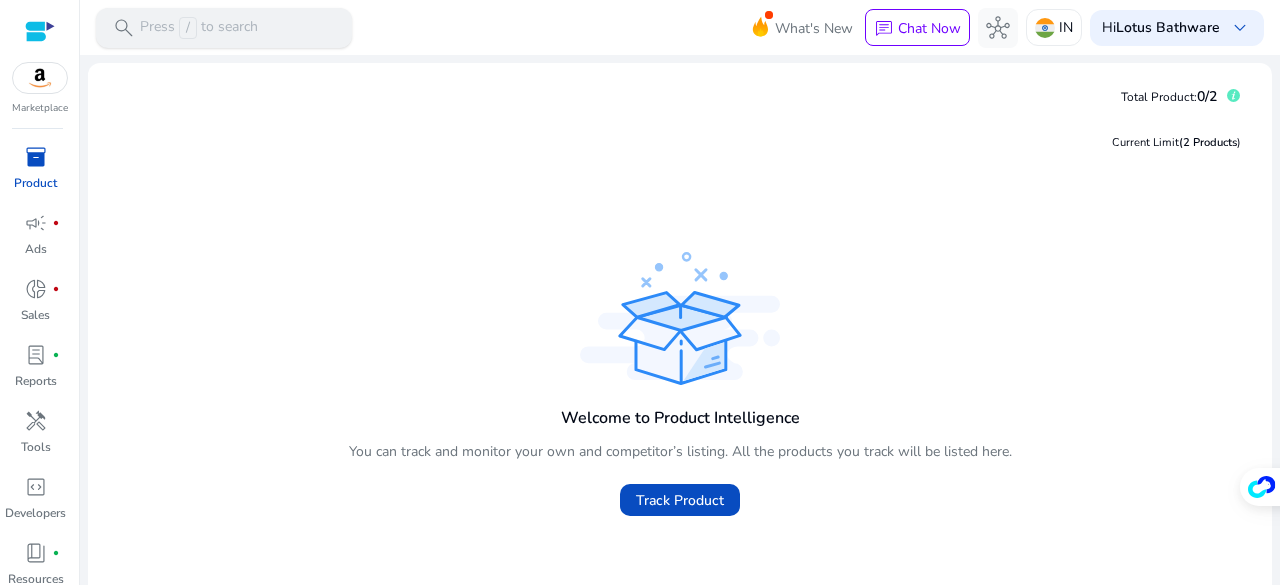 click on "Press  /  to search" at bounding box center [199, 28] 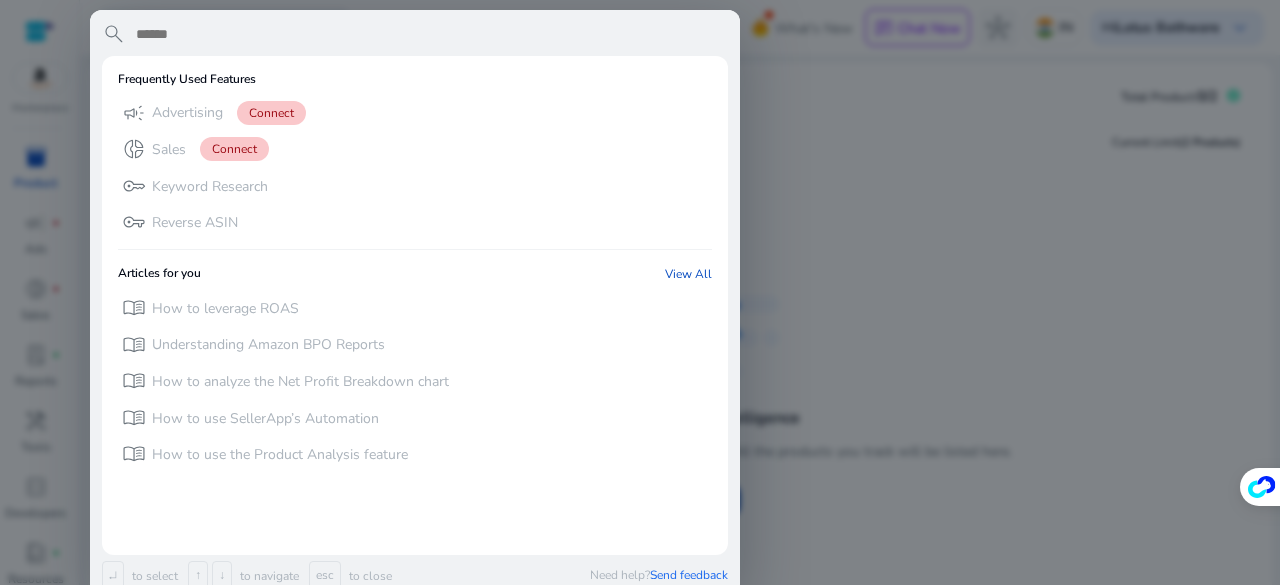 click at bounding box center (640, 292) 